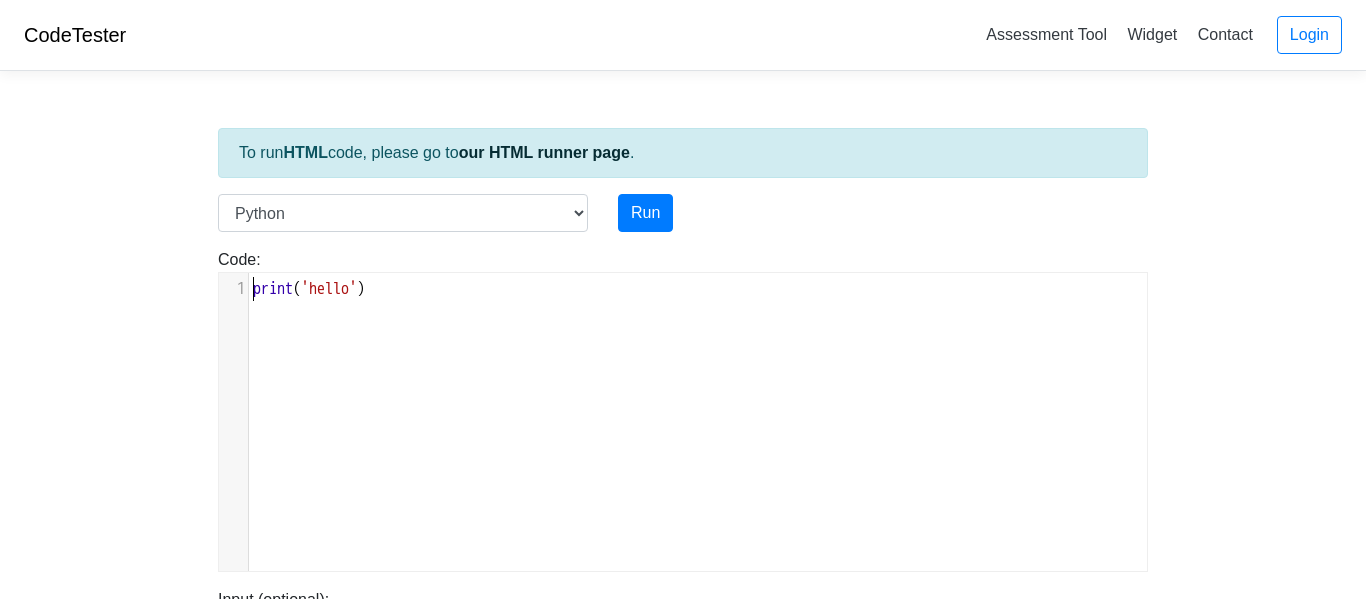 scroll, scrollTop: 0, scrollLeft: 0, axis: both 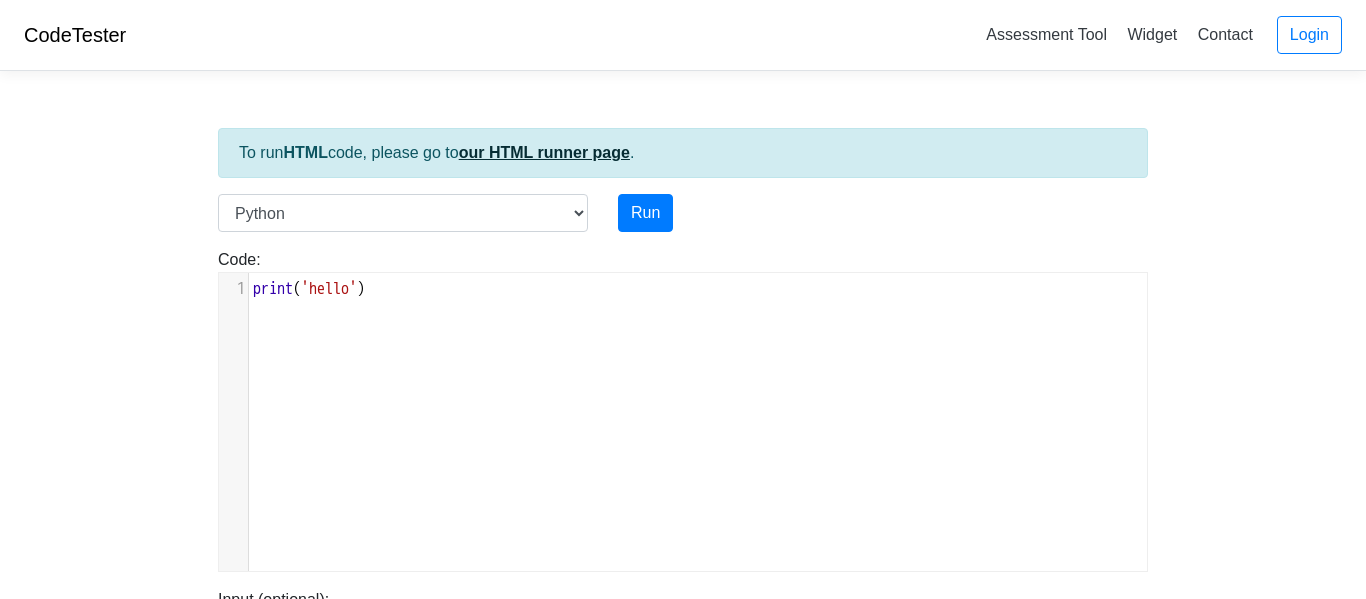 click on "our HTML runner page" at bounding box center [544, 152] 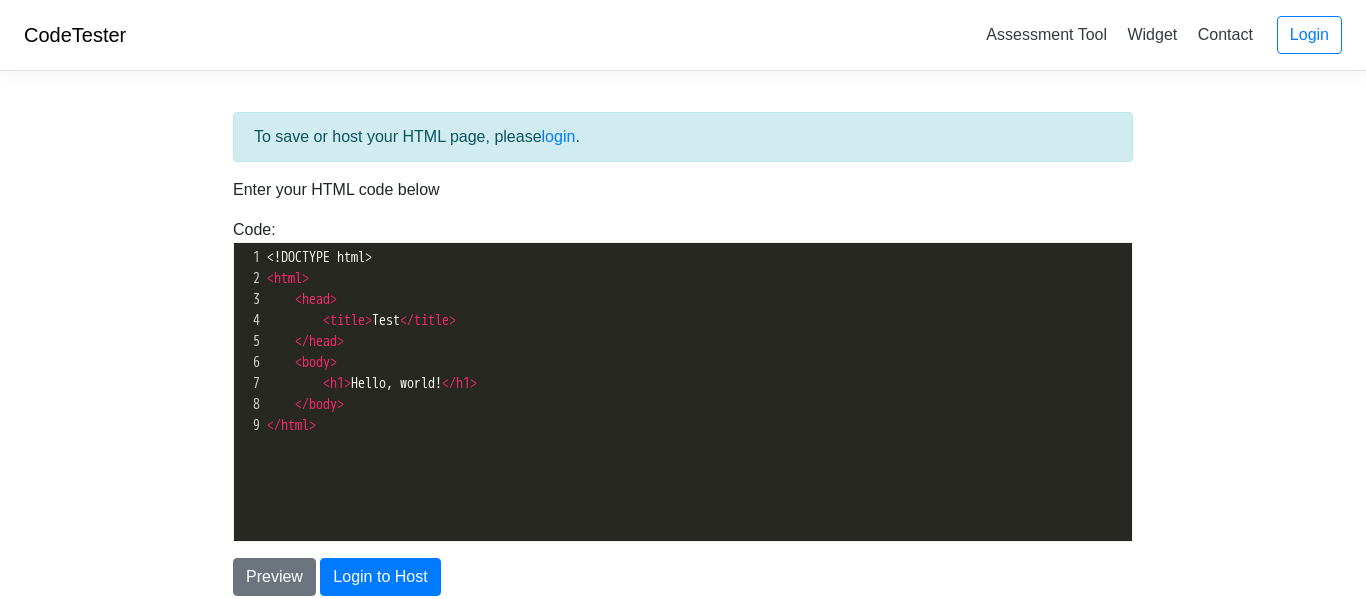 scroll, scrollTop: 0, scrollLeft: 0, axis: both 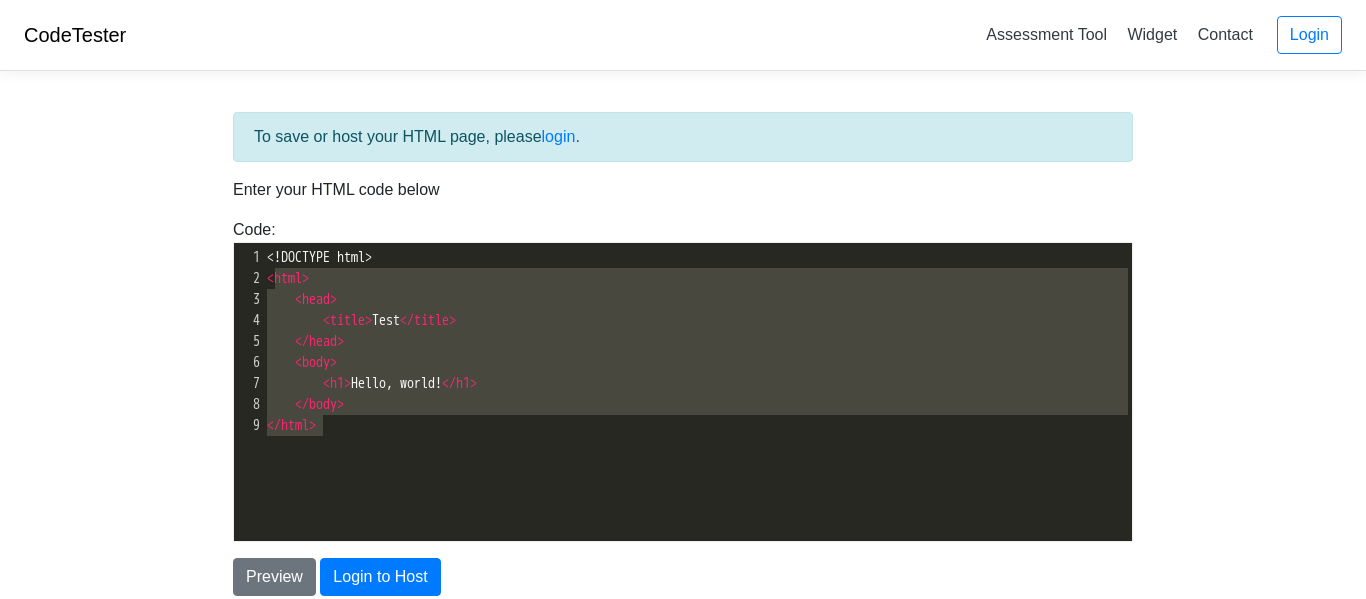 type on "<!DOCTYPE html>
<html>
<head>
<title>Test</title>
</head>
<body>
<h1>Hello, world!</h1>
</body>
</html>" 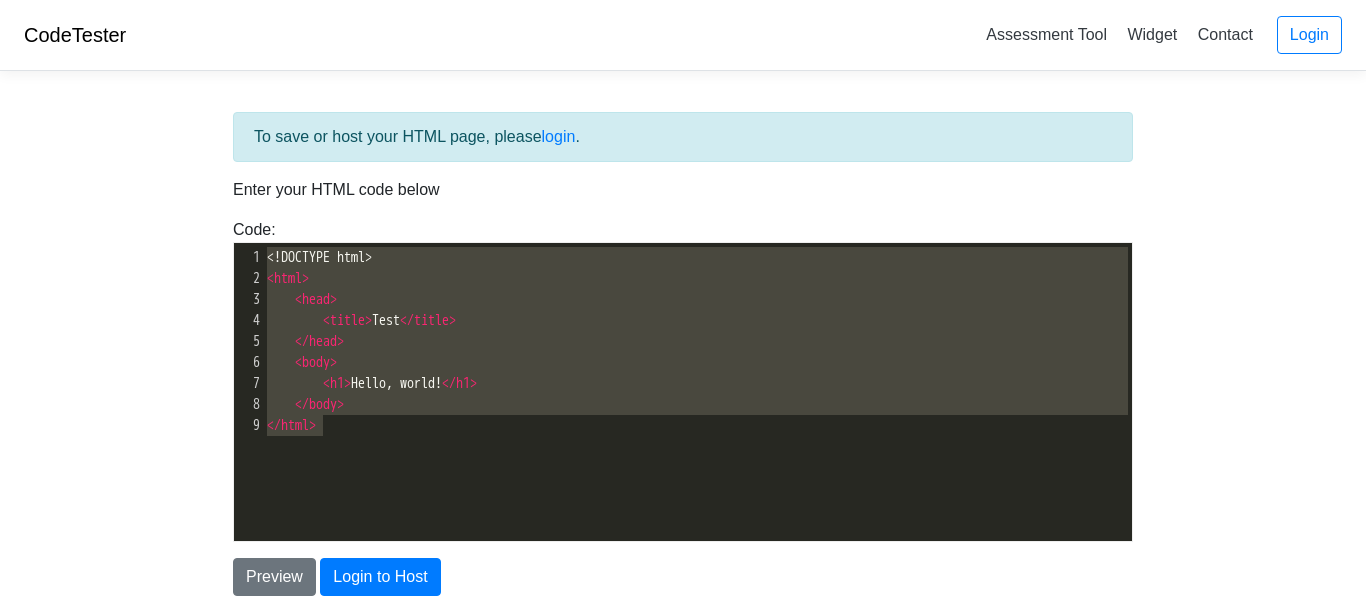 drag, startPoint x: 457, startPoint y: 442, endPoint x: 258, endPoint y: 257, distance: 271.7094 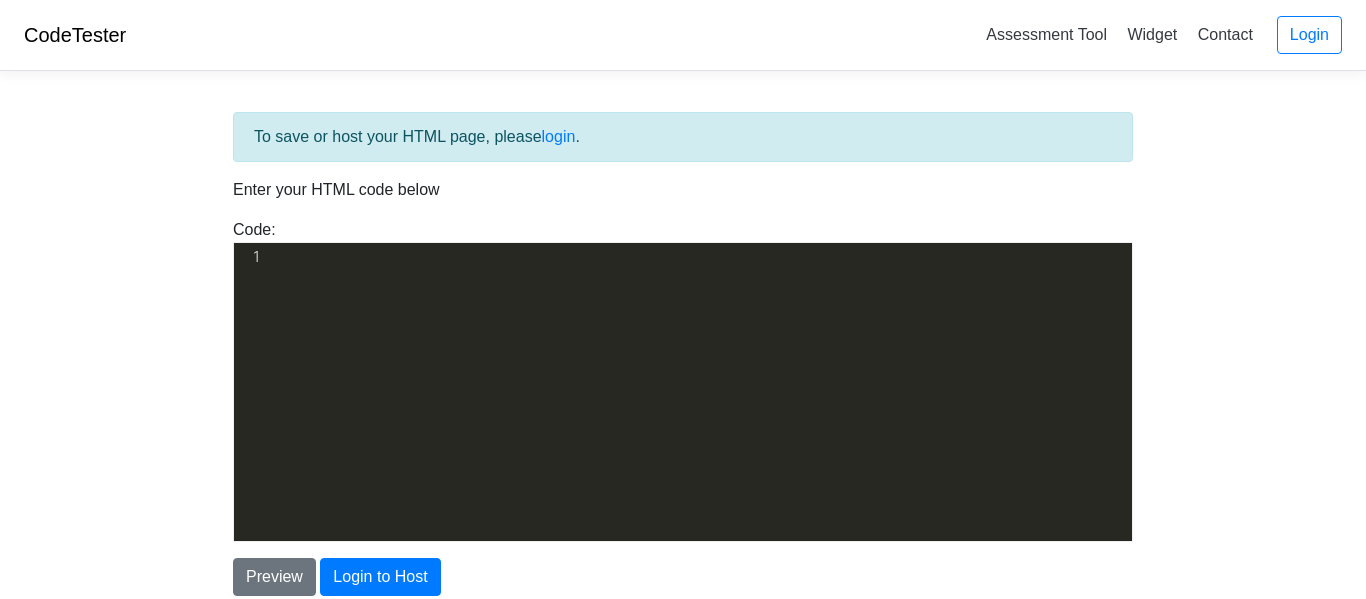 scroll, scrollTop: 1348, scrollLeft: 0, axis: vertical 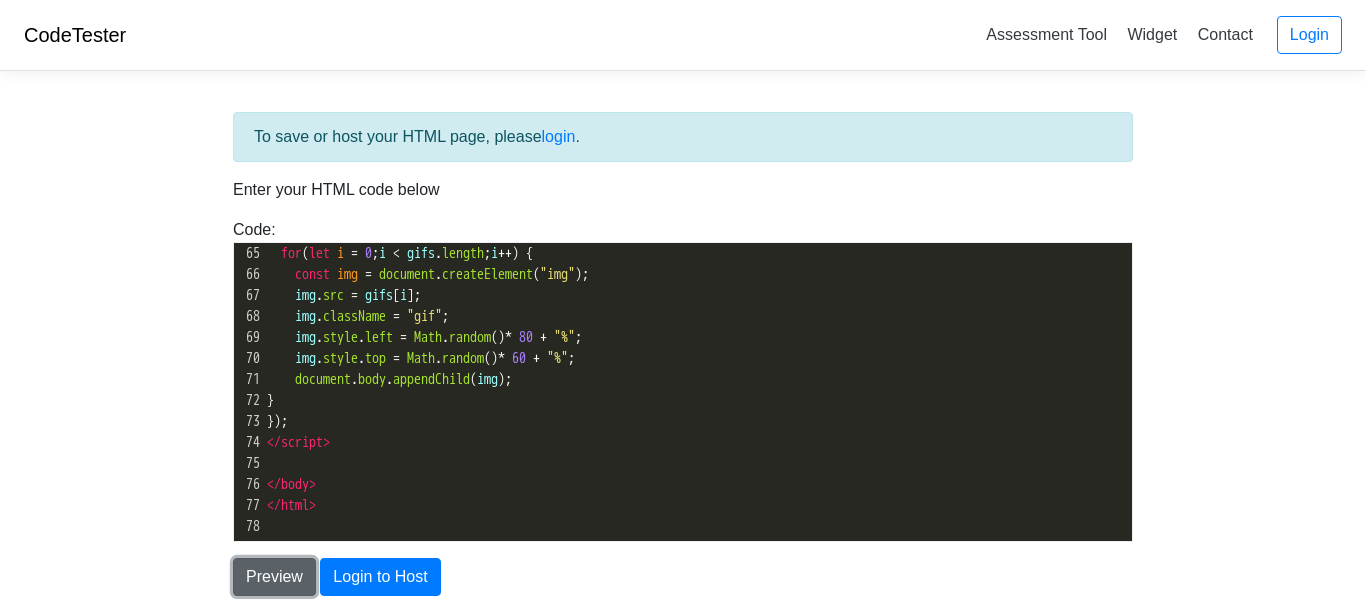 click on "Preview" at bounding box center (274, 577) 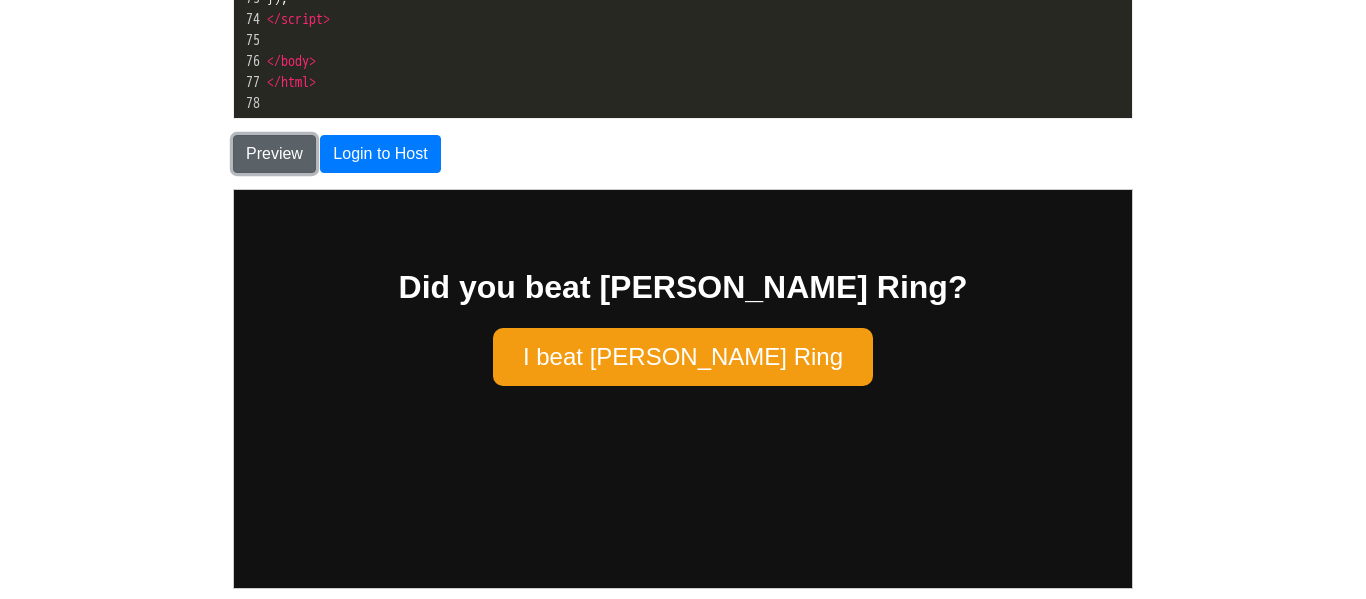 scroll, scrollTop: 440, scrollLeft: 0, axis: vertical 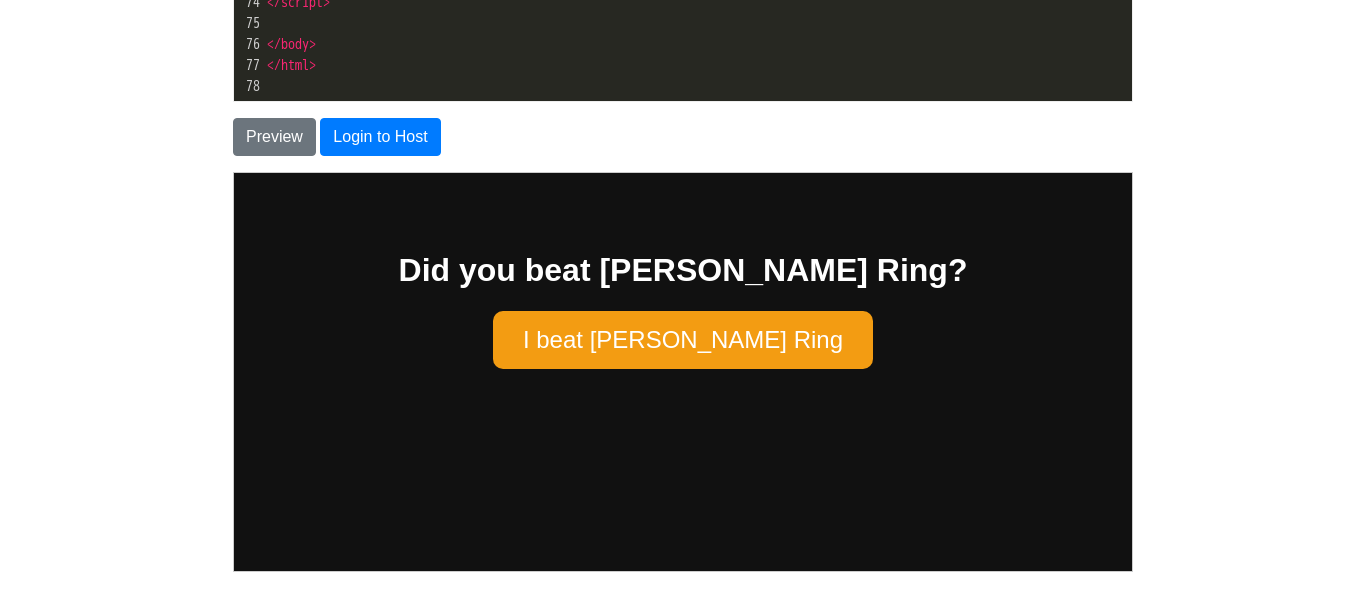 click on "Did you beat [PERSON_NAME] Ring?
I beat [PERSON_NAME] Ring" at bounding box center (682, 274) 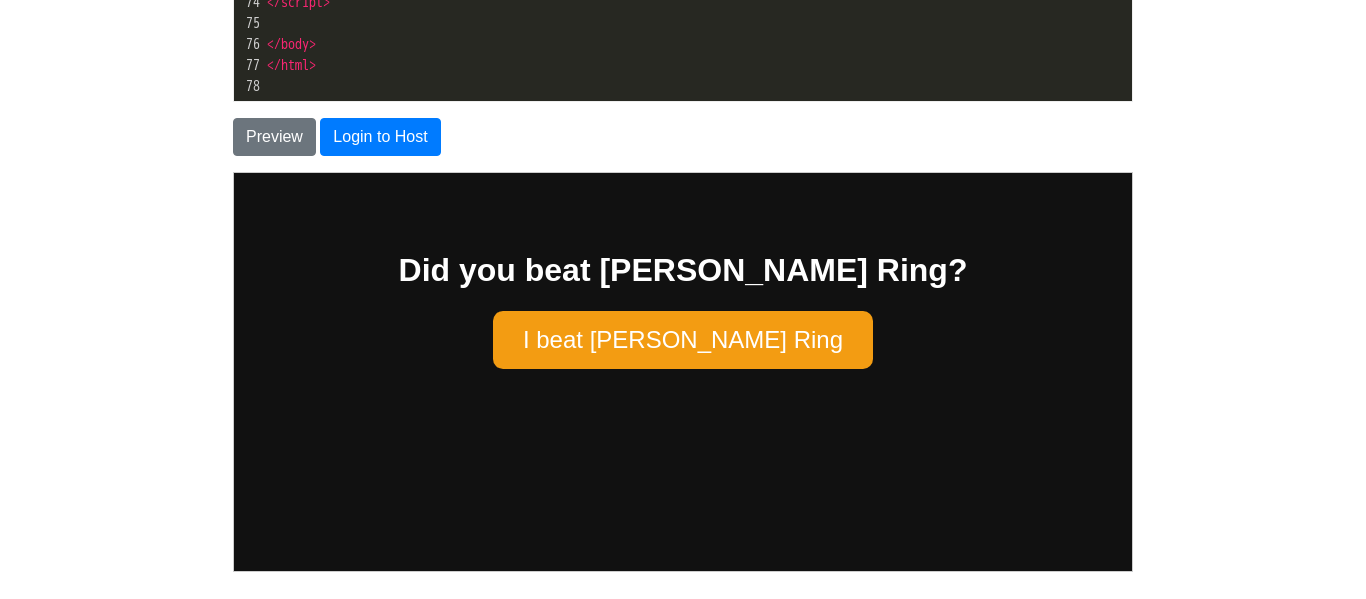click on "I beat [PERSON_NAME] Ring" at bounding box center (682, 339) 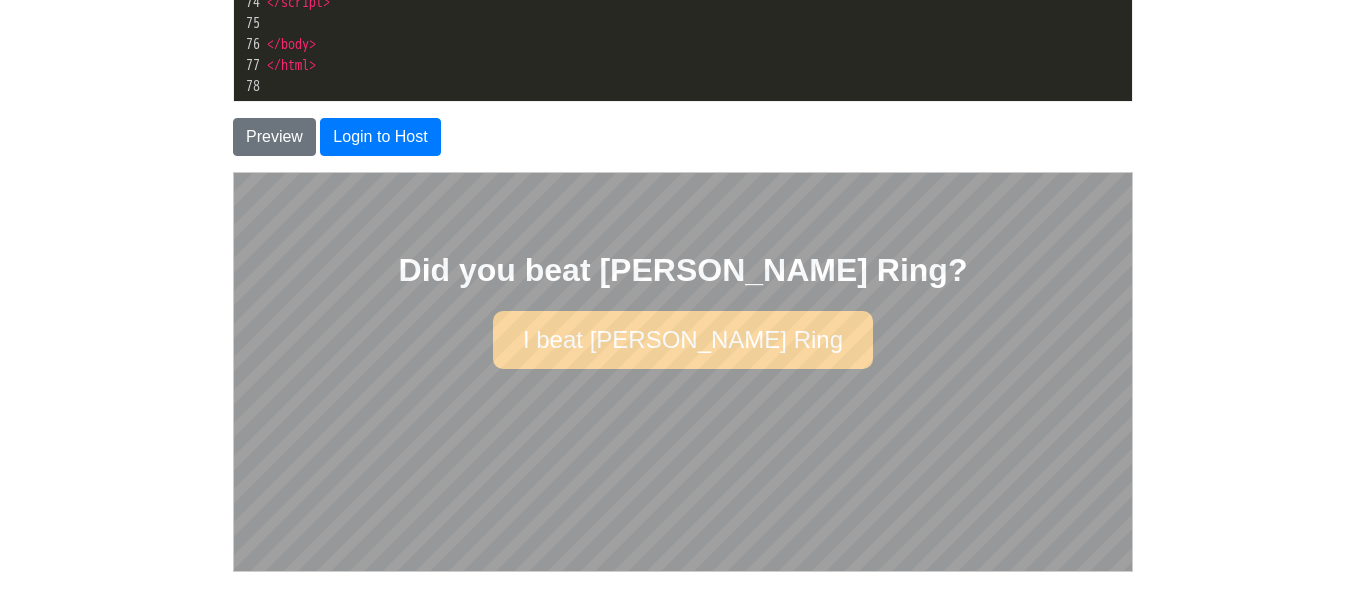 click on "I beat [PERSON_NAME] Ring" at bounding box center (682, 339) 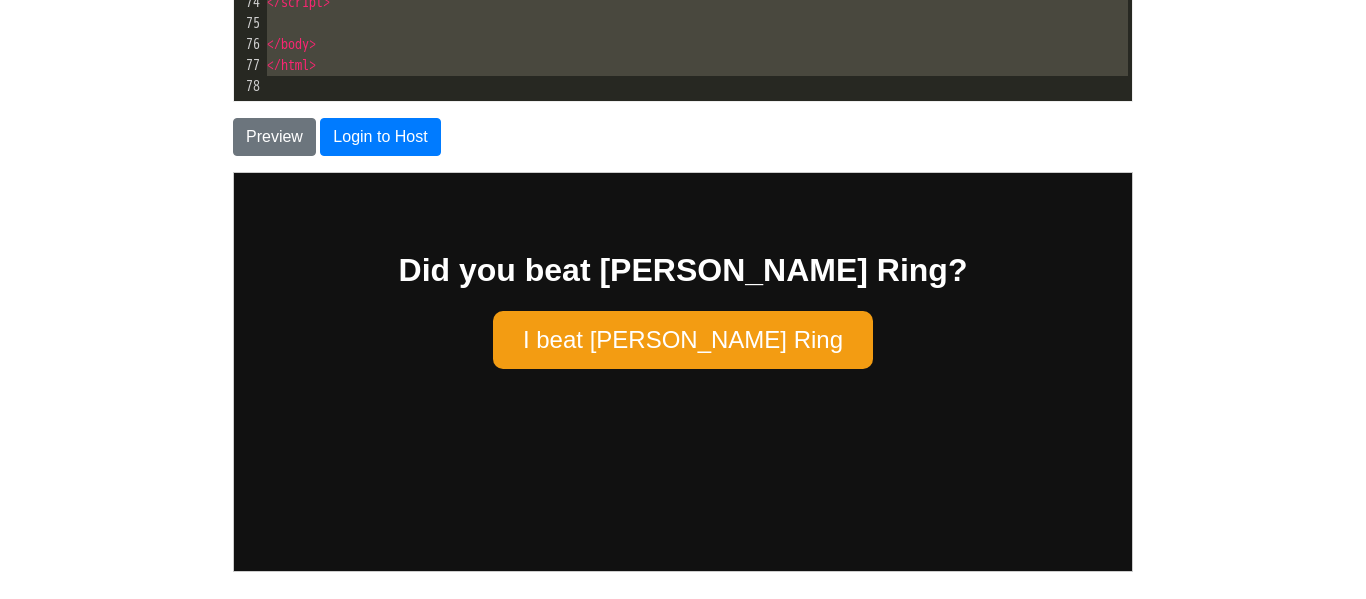 scroll, scrollTop: 243, scrollLeft: 0, axis: vertical 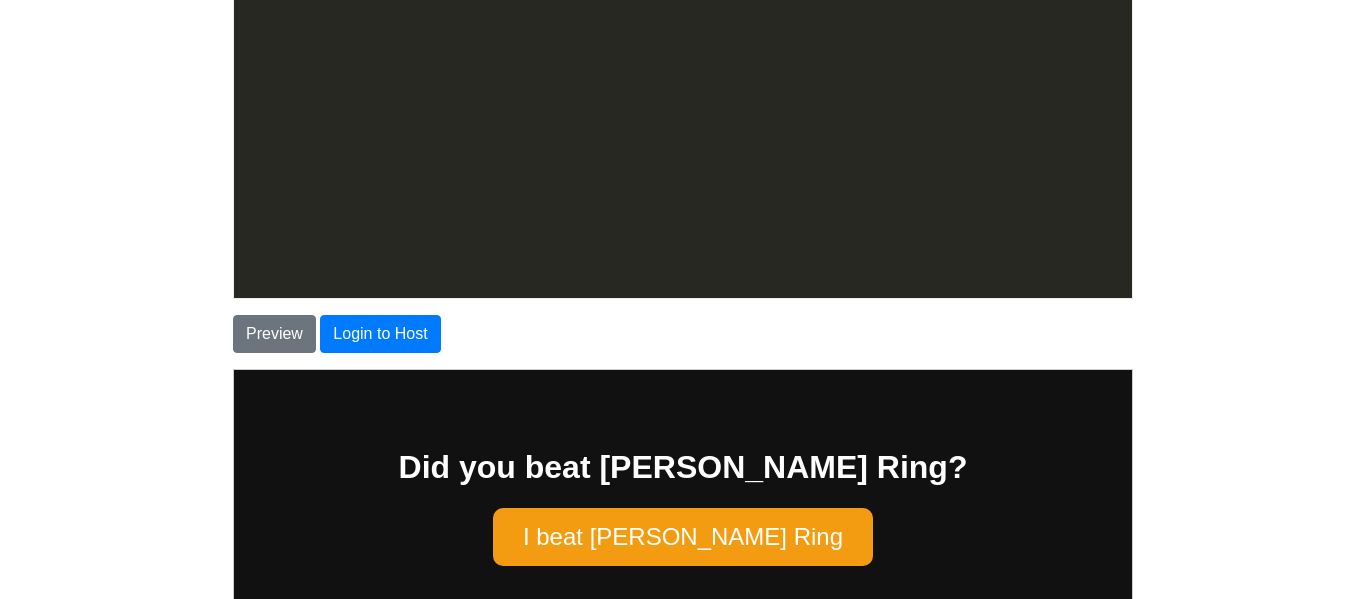 type on "<!DOCTYPE html>
<html lang="en">
<head>
<meta charset="UTF-8">
<meta name="viewport" content="width=device-width, initial-scale=1.0">
<title>I Beat [PERSON_NAME] Ring</title>
<script src="[URL][DOMAIN_NAME]"></script>
<style>
body {
font-family: Arial, sans-serif;
background-color: #111;
color: #fff;
text-align: center;
padding-top: 50px;
overflow: hidden;
}
button {
font-size: 24px;
padding: 15px 30px;
border: none;
border-radius: 10px;
background-color: #f39c12;
color: white;
cursor: pointer;
}
.gif {
position: absolute;
width: 150px;
animation: float 3s ease-in-out infinite;
}
@keyframes float {
0% { transform: translateY(0); }
50% { transform: translateY(-20px); }
100% { transform: translateY(0); }
}
</style>
</head>
<body>
<h1>Did you beat [PERSON_NAME] Ring?</h1>
<button id="beatBtn">I beat [PERSON_NAME] Ring</button>
<script>
const btn = document.getElementById("beatB..." 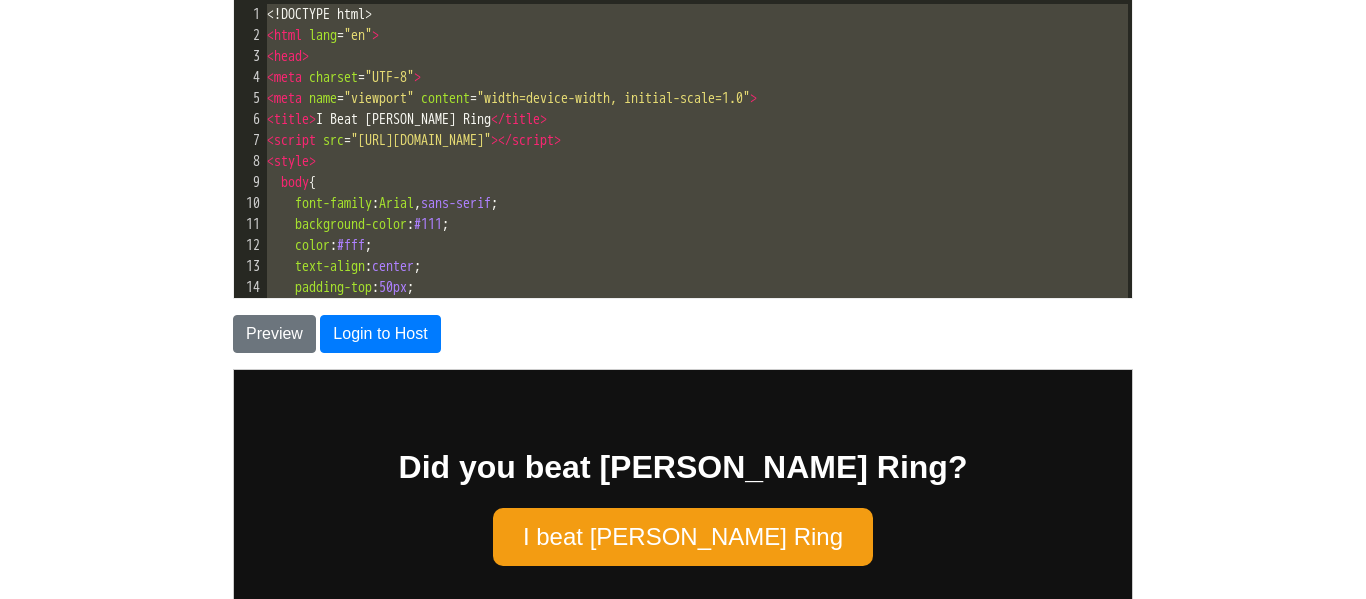 drag, startPoint x: 362, startPoint y: 84, endPoint x: 207, endPoint y: -119, distance: 255.40947 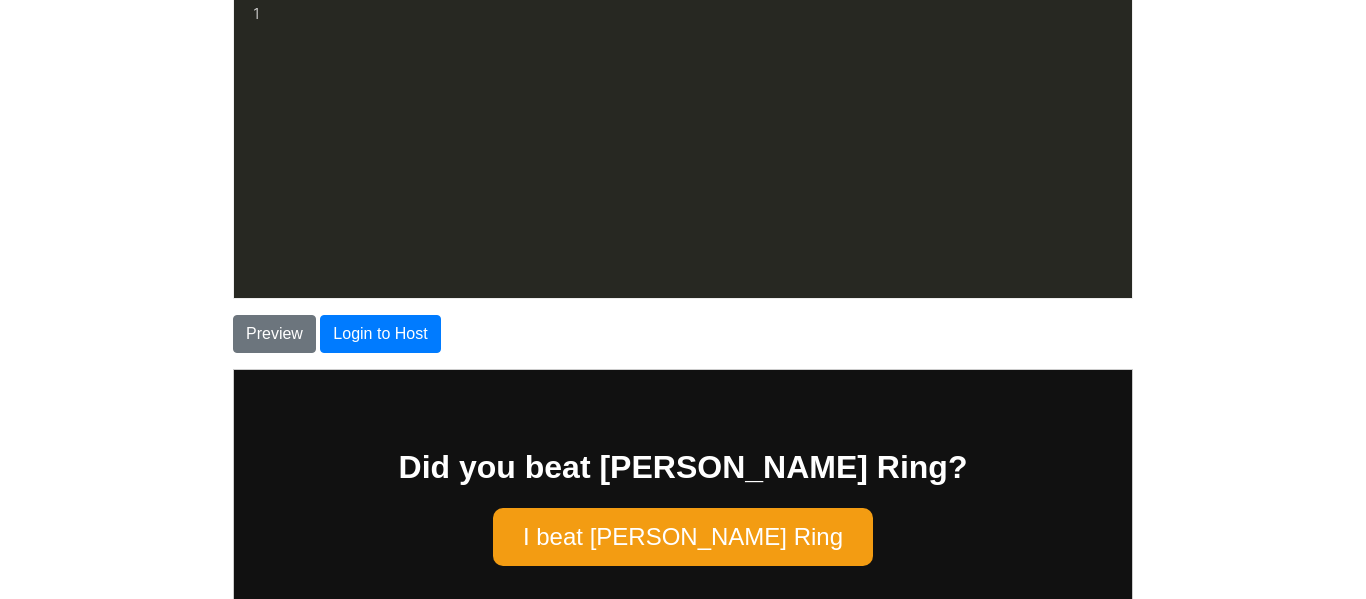 scroll, scrollTop: 1348, scrollLeft: 0, axis: vertical 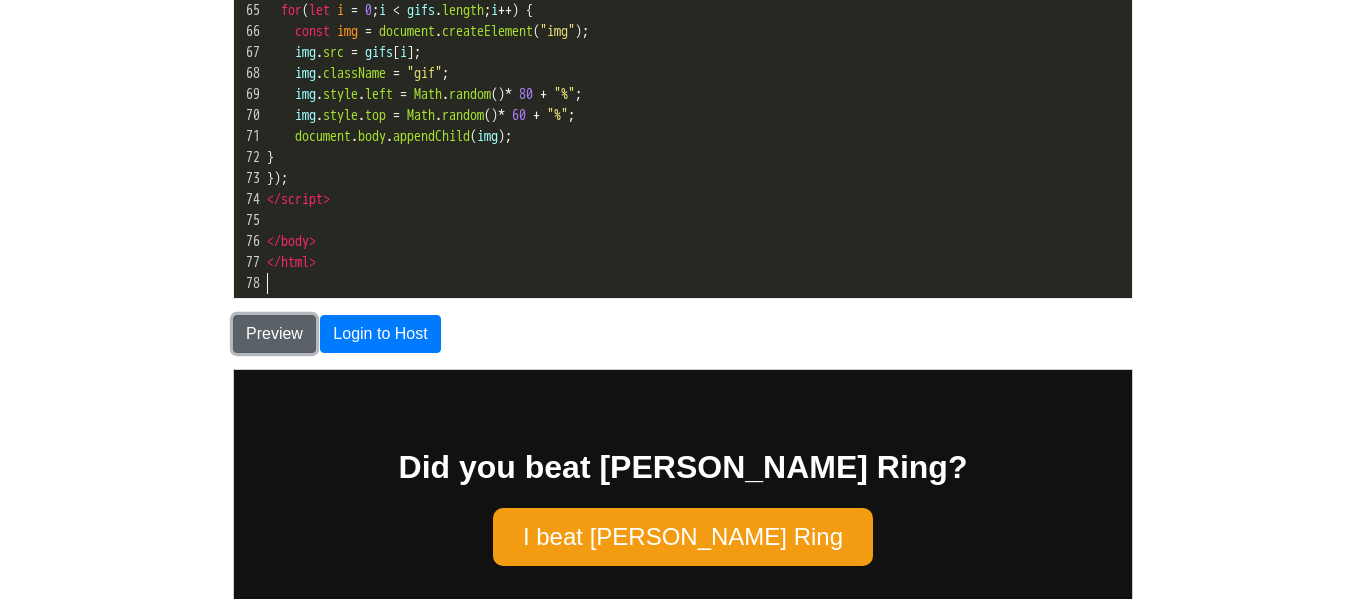 click on "Preview" at bounding box center [274, 334] 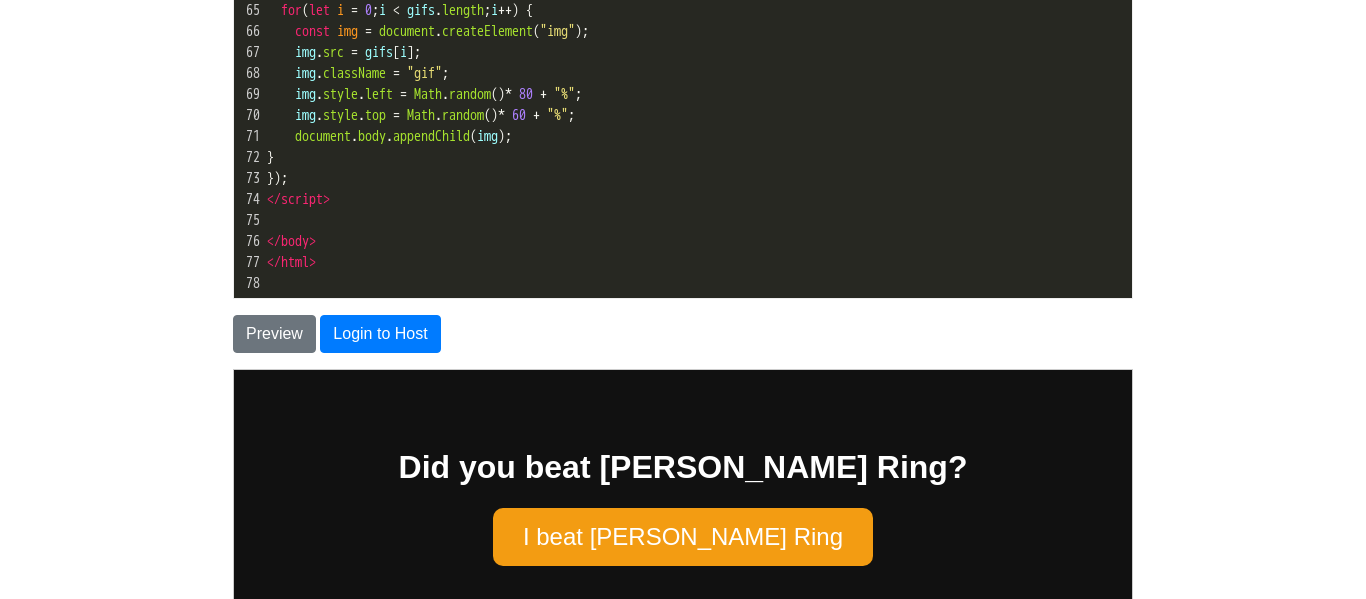 click on "To save or host your HTML page, please  login .
Enter your HTML code below
Code:
<!DOCTYPE html>
<html>
<head>
<title>Test</title>
</head>
<body>
<h1>Hello, world!</h1>
</body>
</html> ​ x 78 1 78 < script   src = "[URL][DOMAIN_NAME]" ></ script >   53      spread :  90 , 54      origin : {  y :  0.6  } 55   }); 56 ​ 57    // Dancing NPC GIFs — sourced from GIF Abyss 58    const   gifs   =  [ 59      "[URL][DOMAIN_NAME]" ,  // Blaidd 60      "[URL][DOMAIN_NAME]" ,  // Ranni 61      "[URL][DOMAIN_NAME]" ,  // Malenia 62         // [PERSON_NAME] 63   ]; 64 ​ 65    for  (" at bounding box center [683, 372] 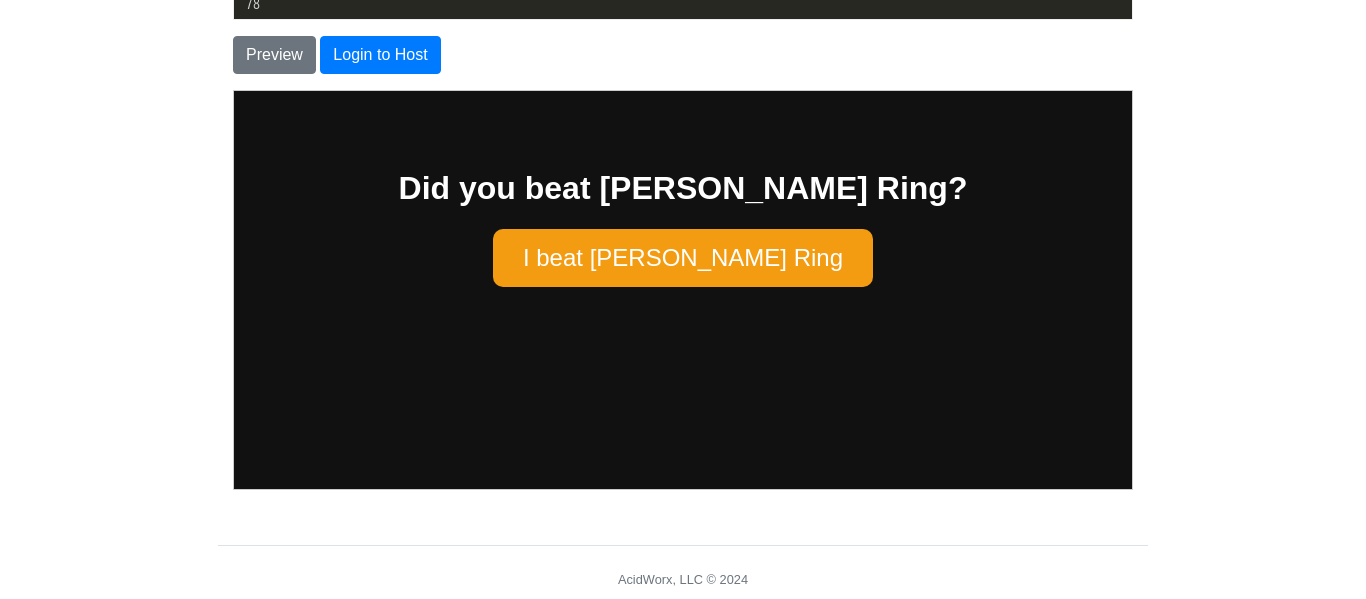 scroll, scrollTop: 563, scrollLeft: 0, axis: vertical 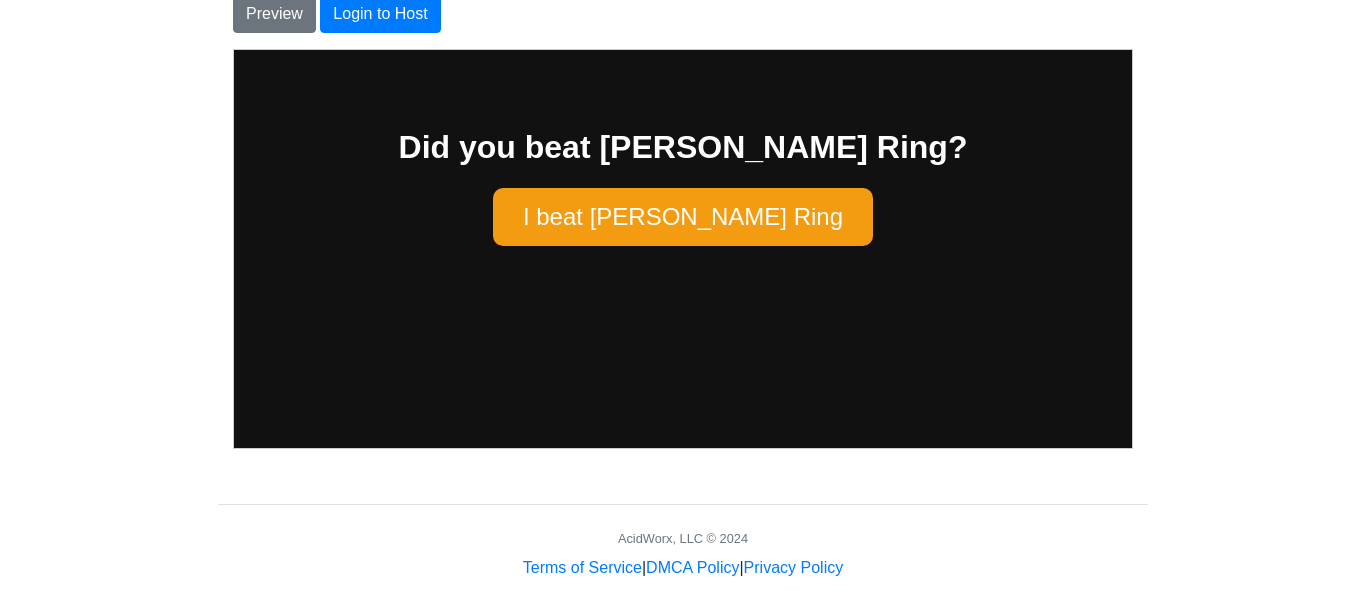 click on "I beat [PERSON_NAME] Ring" at bounding box center [682, 216] 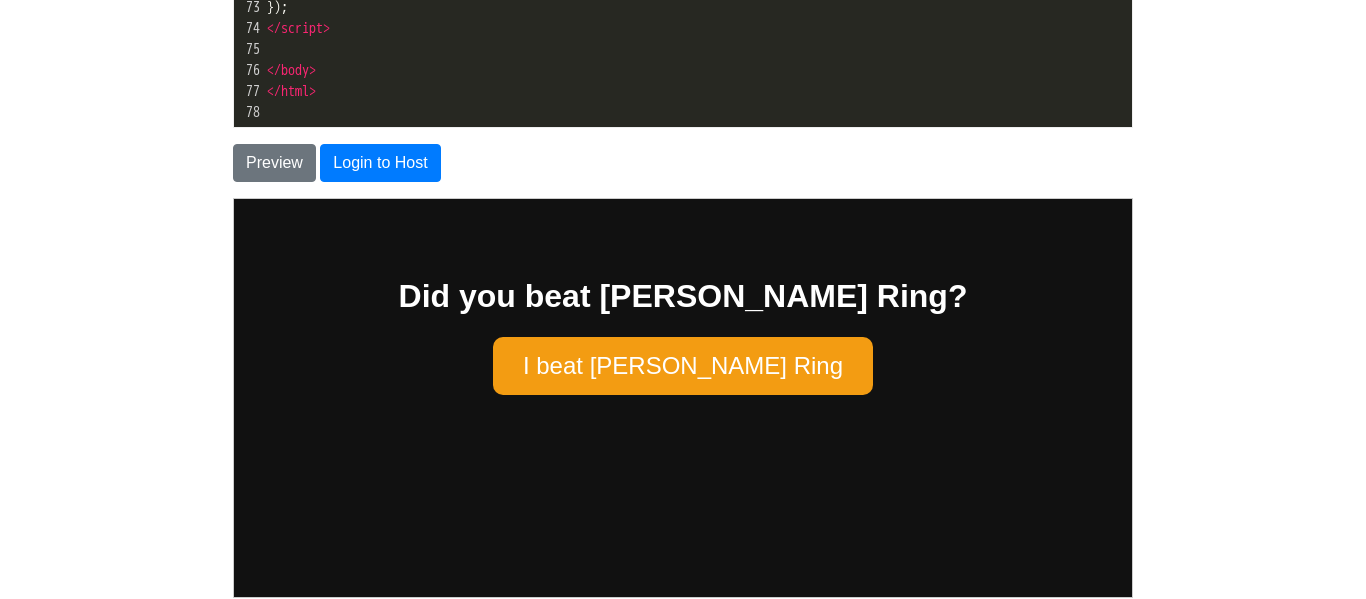 scroll, scrollTop: 403, scrollLeft: 0, axis: vertical 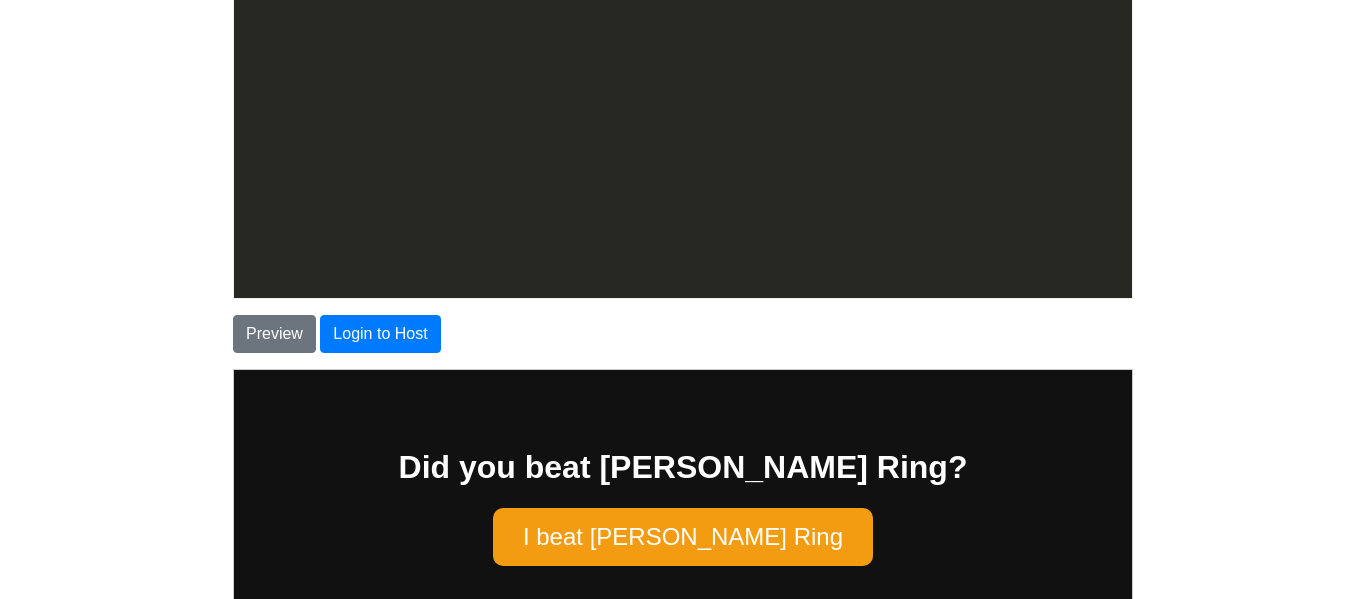 type on "<!DOCTYPE html>
<html lang="en">
<head>
<meta charset="UTF-8">
<meta name="viewport" content="width=device-width, initial-scale=1.0">
<title>I Beat [PERSON_NAME] Ring</title>
<script src="[URL][DOMAIN_NAME]"></script>
<style>
body {
font-family: Arial, sans-serif;
background-color: #111;
color: #fff;
text-align: center;
padding-top: 50px;
overflow: hidden;
}
button {
font-size: 24px;
padding: 15px 30px;
border: none;
border-radius: 10px;
background-color: #f39c12;
color: white;
cursor: pointer;
}
.gif {
position: absolute;
width: 150px;
animation: float 3s ease-in-out infinite;
}
@keyframes float {
0% { transform: translateY(0); }
50% { transform: translateY(-20px); }
100% { transform: translateY(0); }
}
</style>
</head>
<body>
<h1>Did you beat [PERSON_NAME] Ring?</h1>
<button id="beatBtn">I beat [PERSON_NAME] Ring</button>
<script>
const btn = document.getElementById("beatB..." 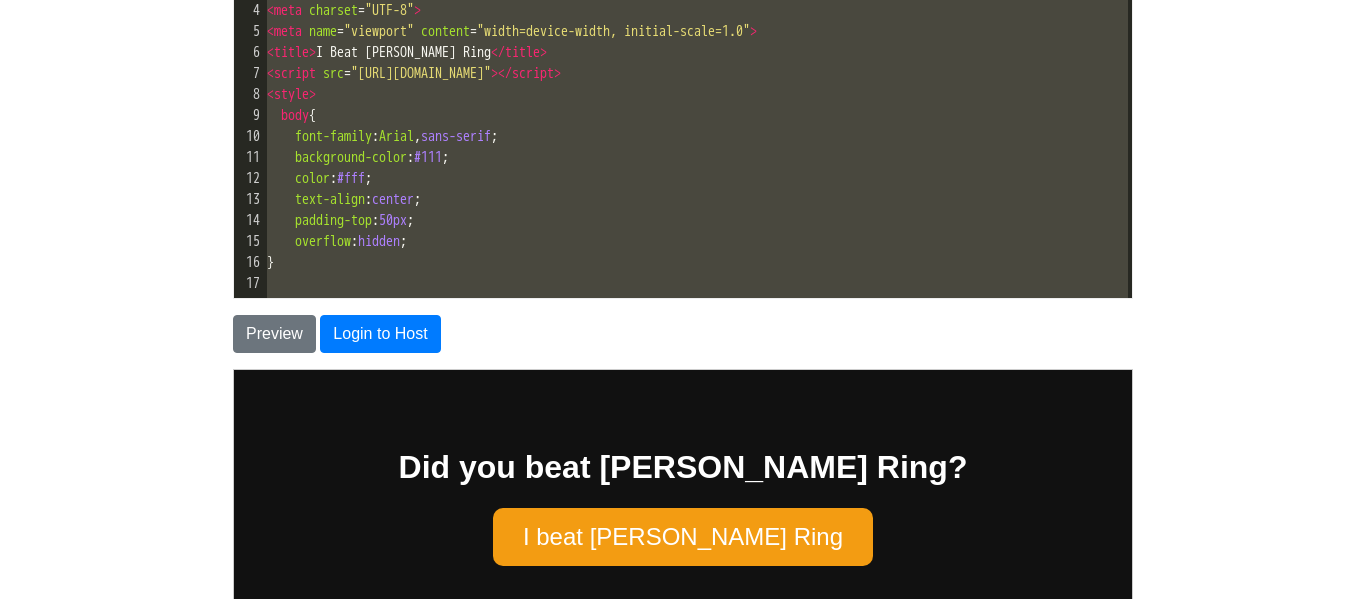 scroll, scrollTop: 0, scrollLeft: 0, axis: both 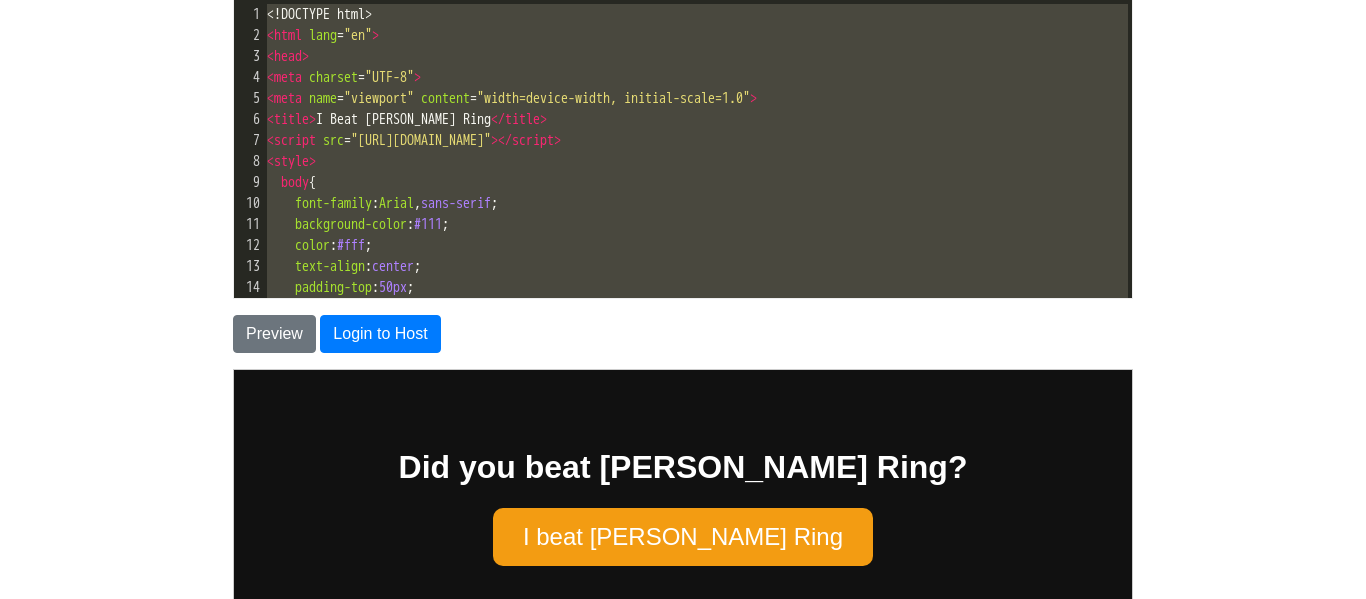 drag, startPoint x: 322, startPoint y: 119, endPoint x: 259, endPoint y: -74, distance: 203.02217 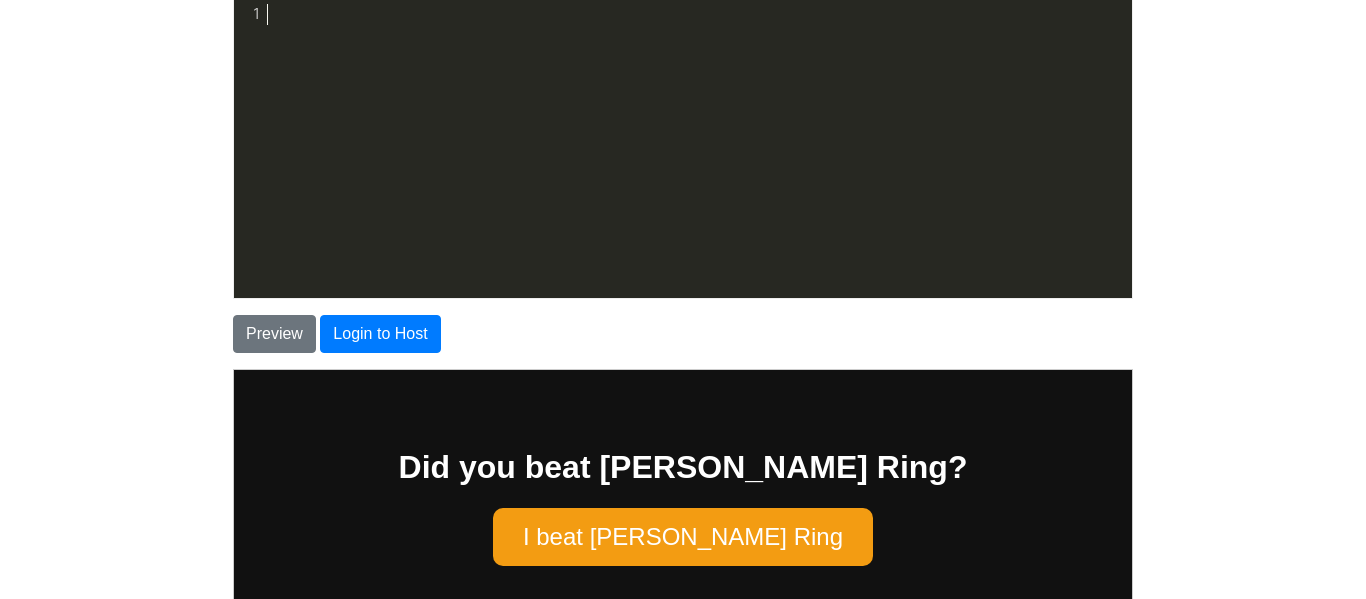 scroll, scrollTop: 1453, scrollLeft: 0, axis: vertical 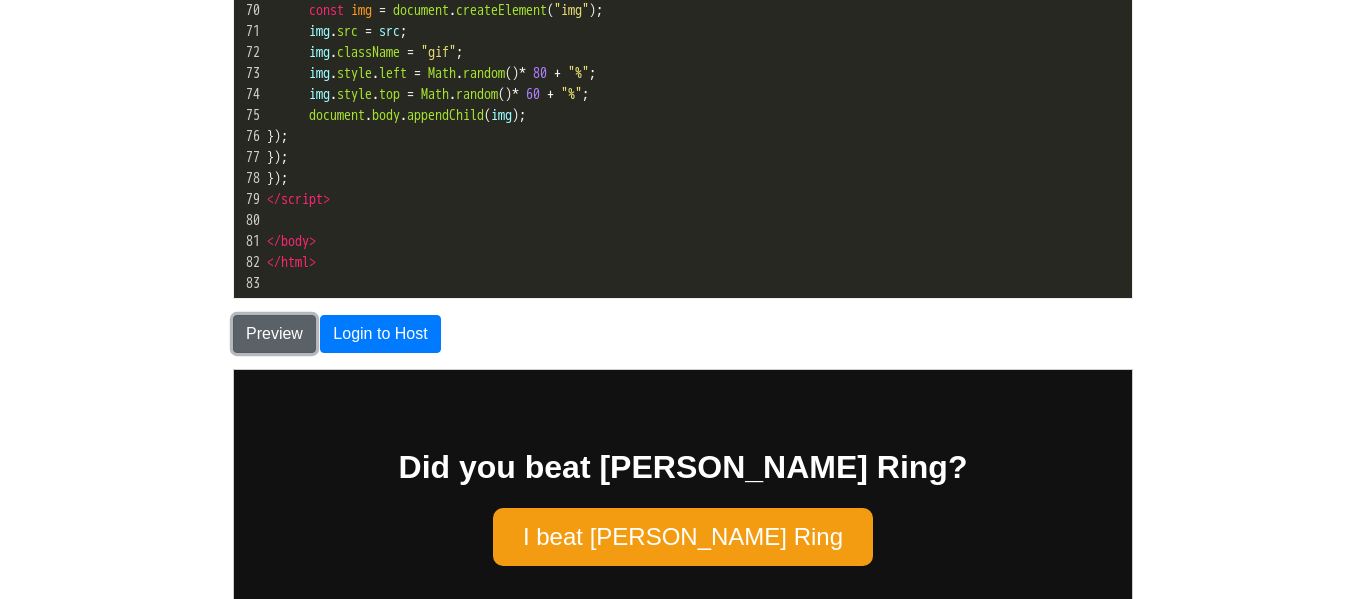 click on "Preview" at bounding box center (274, 334) 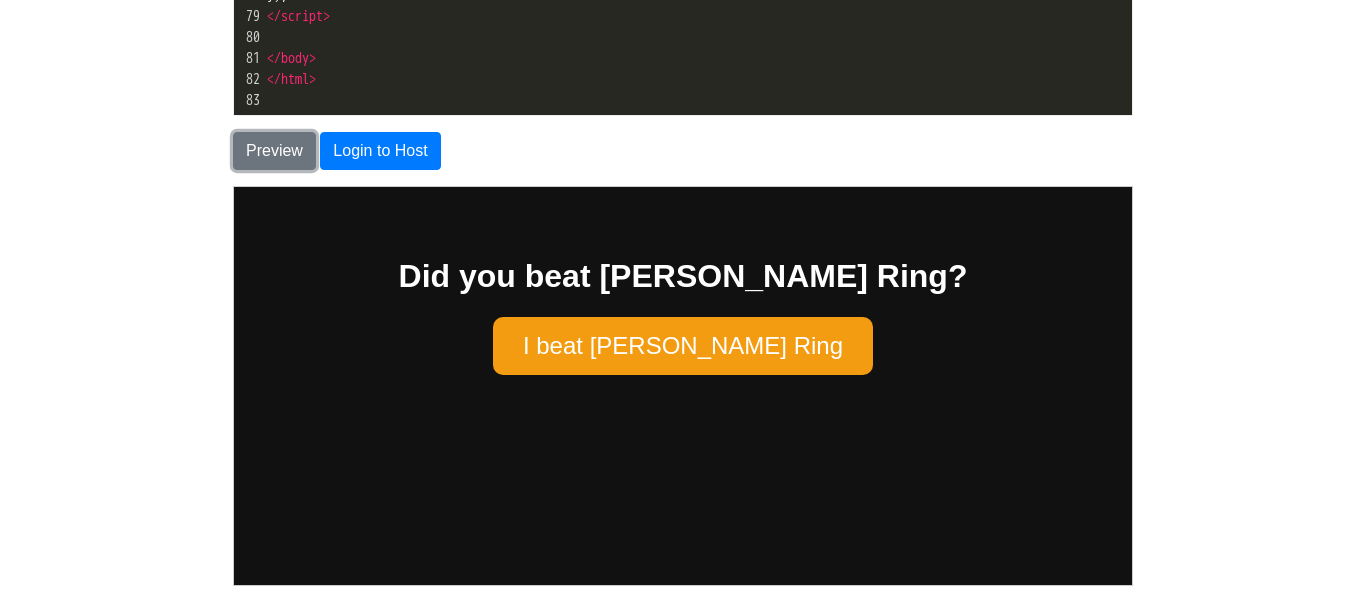 scroll, scrollTop: 483, scrollLeft: 0, axis: vertical 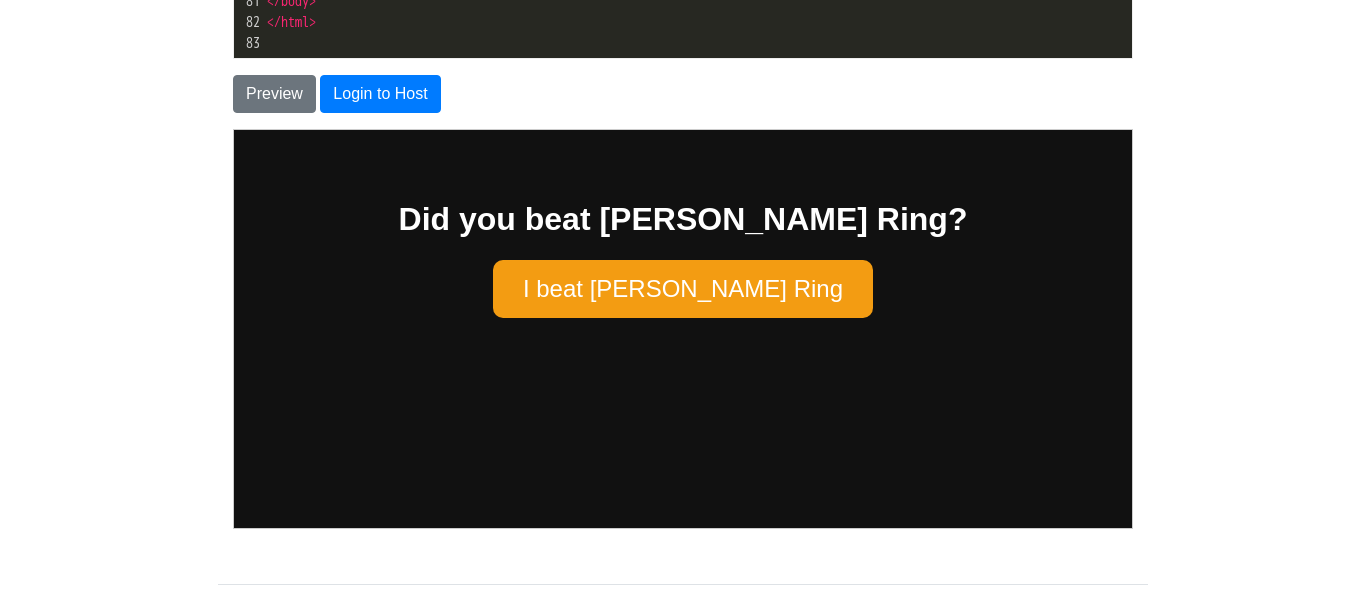 click on "I beat [PERSON_NAME] Ring" at bounding box center [682, 288] 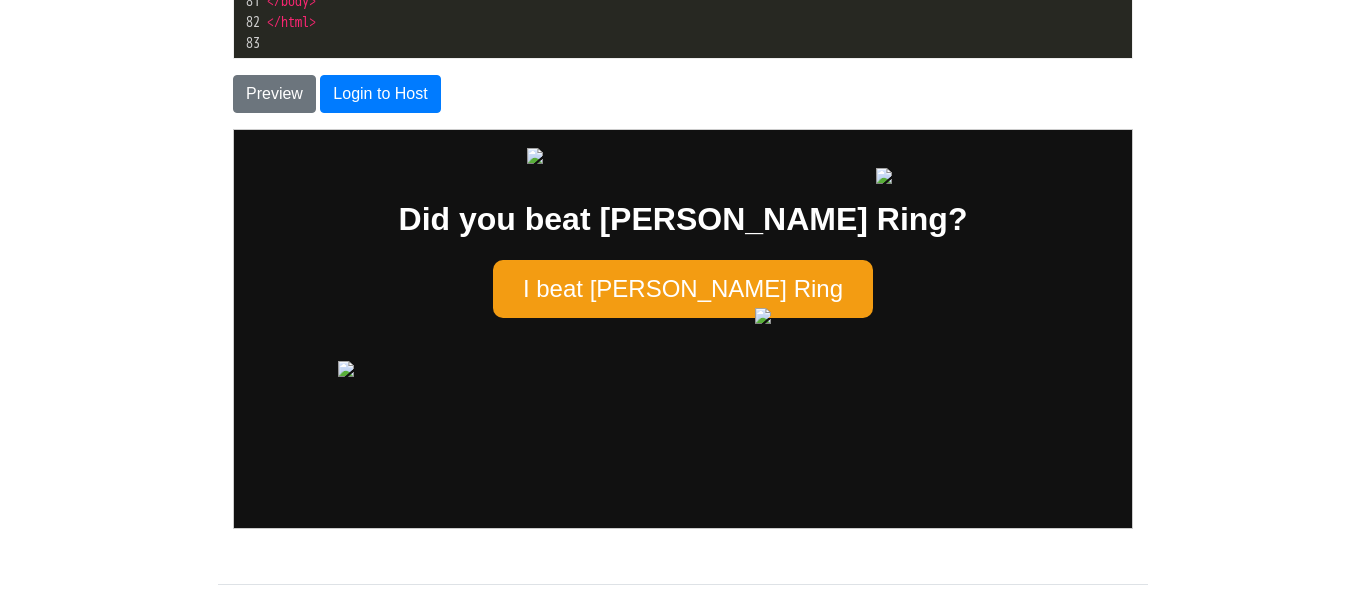 click on "I beat [PERSON_NAME] Ring" at bounding box center (682, 288) 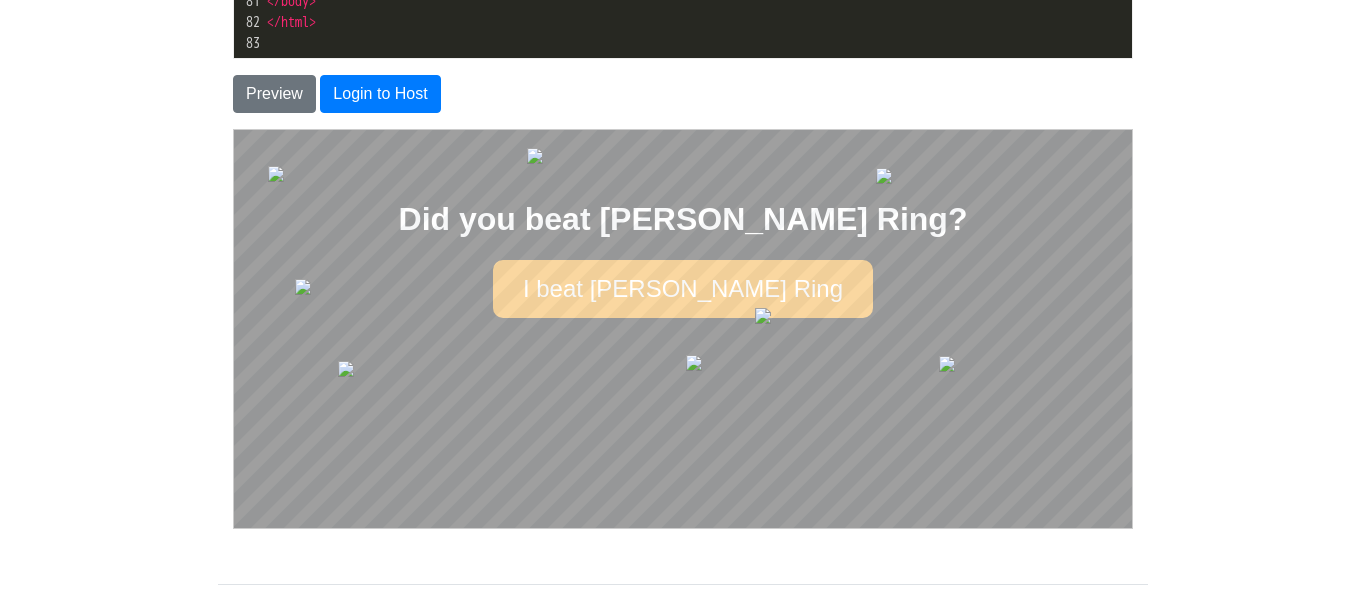 click on "I beat [PERSON_NAME] Ring" at bounding box center [682, 288] 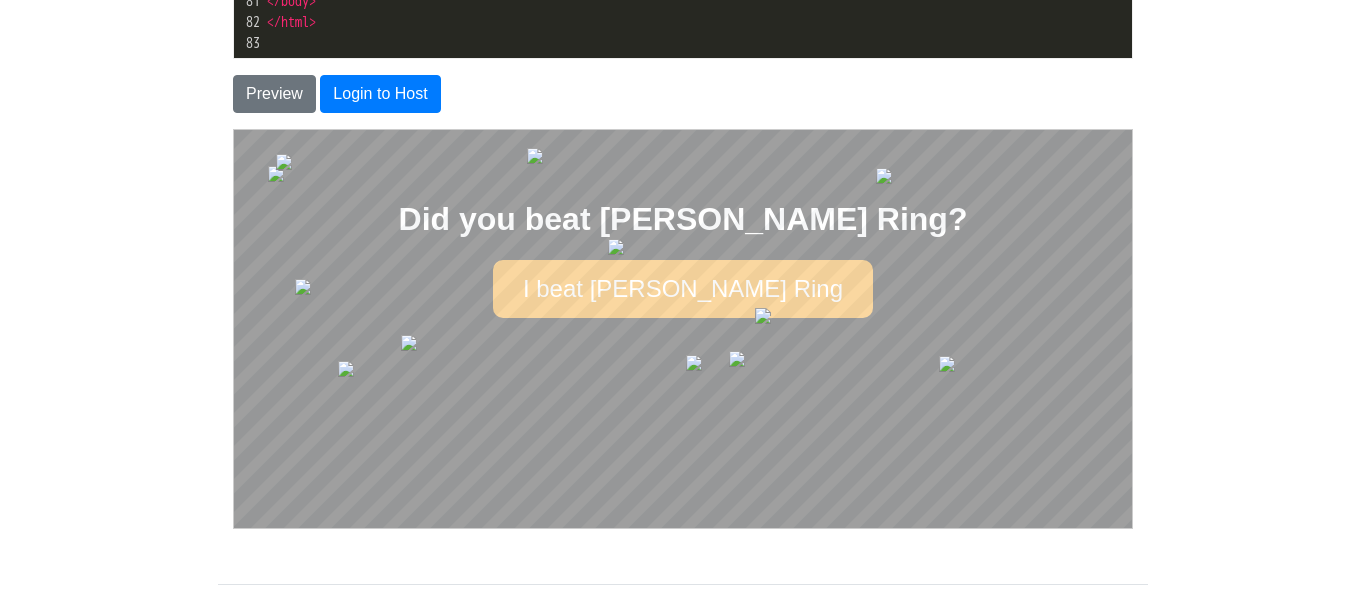click on "I beat [PERSON_NAME] Ring" at bounding box center (682, 288) 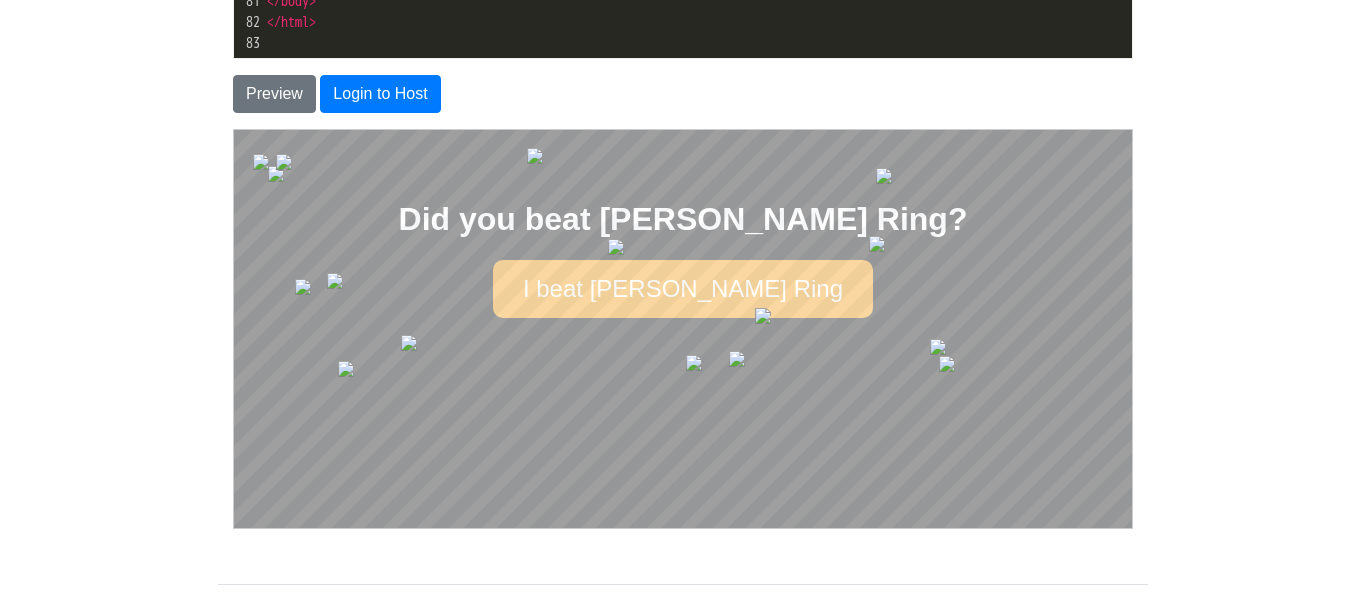 click on "I beat [PERSON_NAME] Ring" at bounding box center (682, 288) 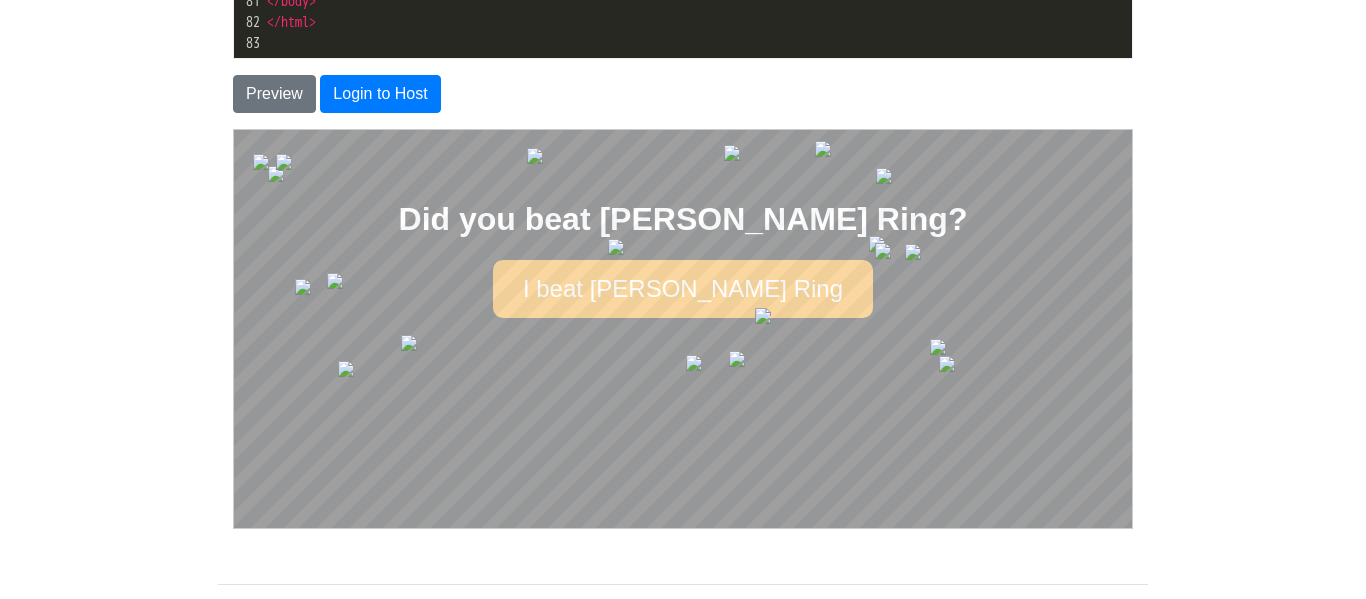 click on "I beat [PERSON_NAME] Ring" at bounding box center [682, 288] 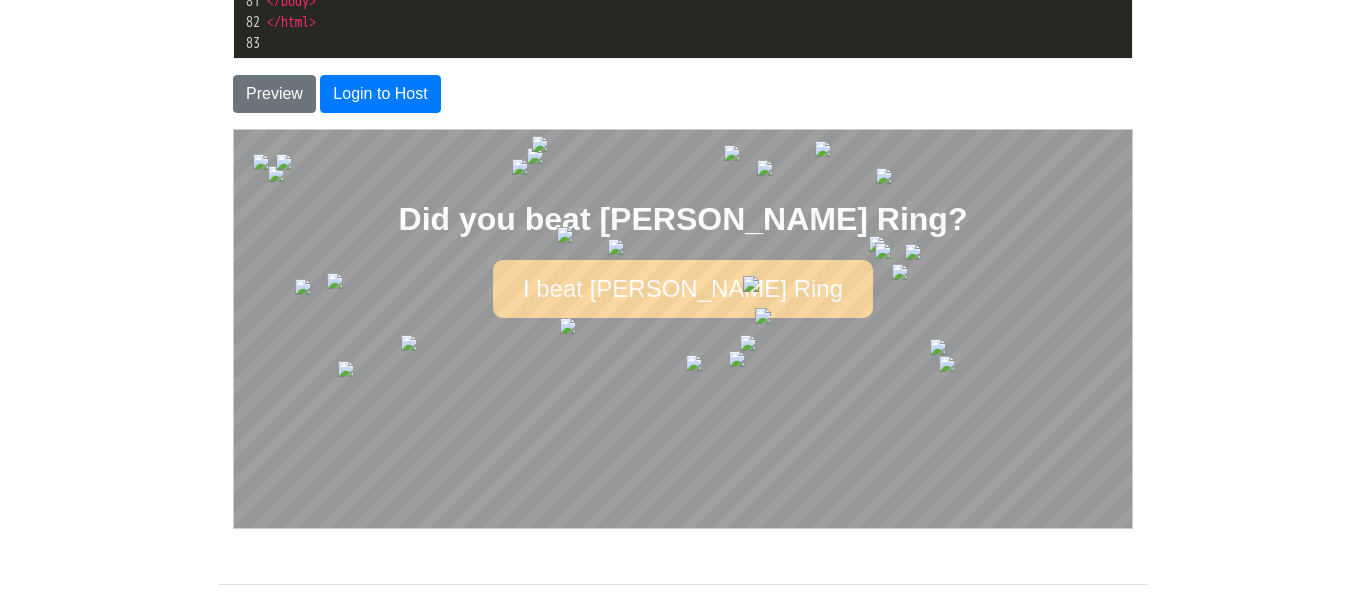 click on "I beat [PERSON_NAME] Ring" at bounding box center [682, 288] 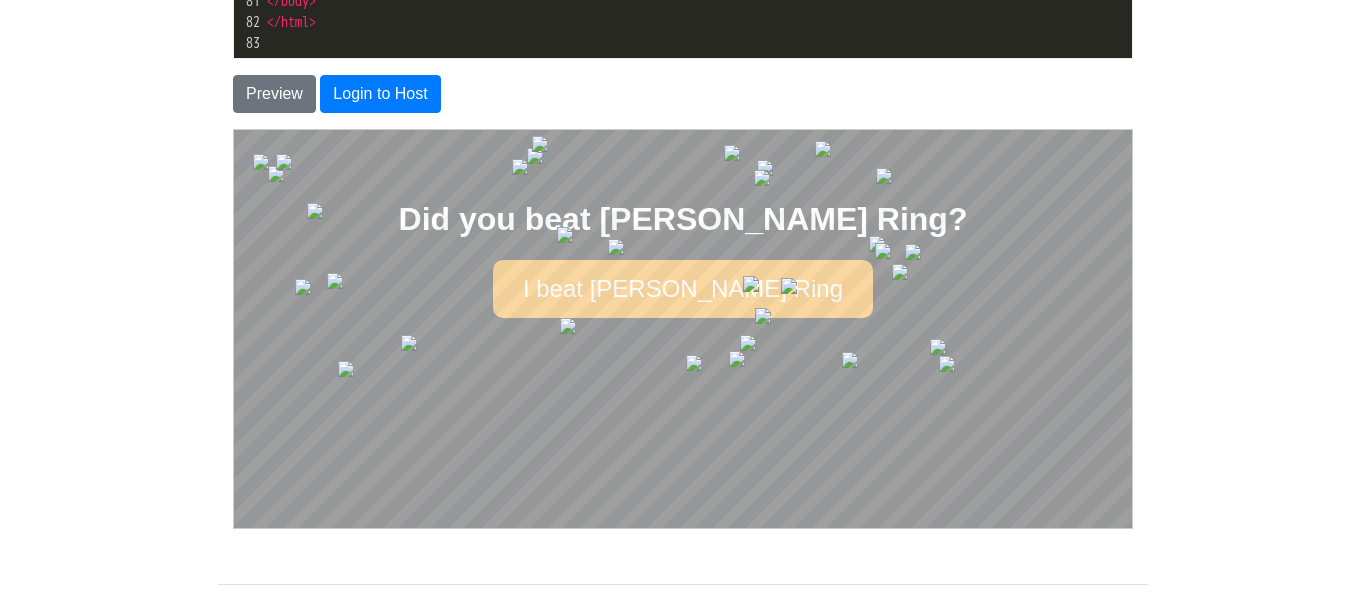 click on "I beat [PERSON_NAME] Ring" at bounding box center (682, 288) 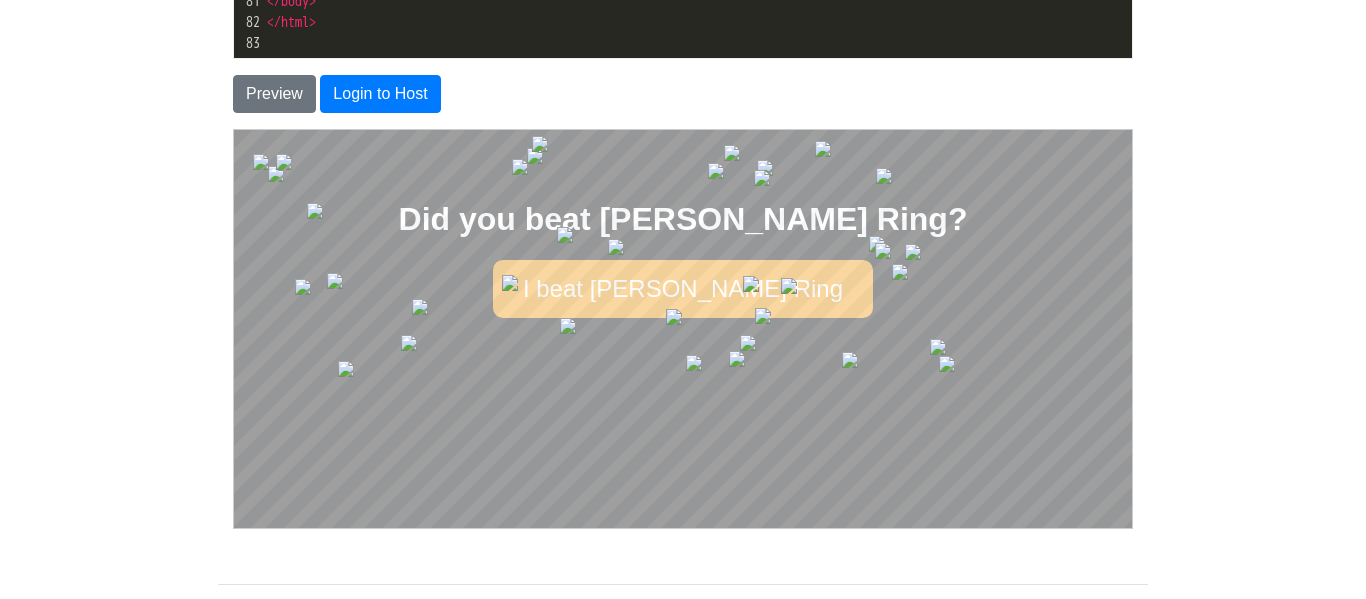 click on "I beat [PERSON_NAME] Ring" at bounding box center [682, 288] 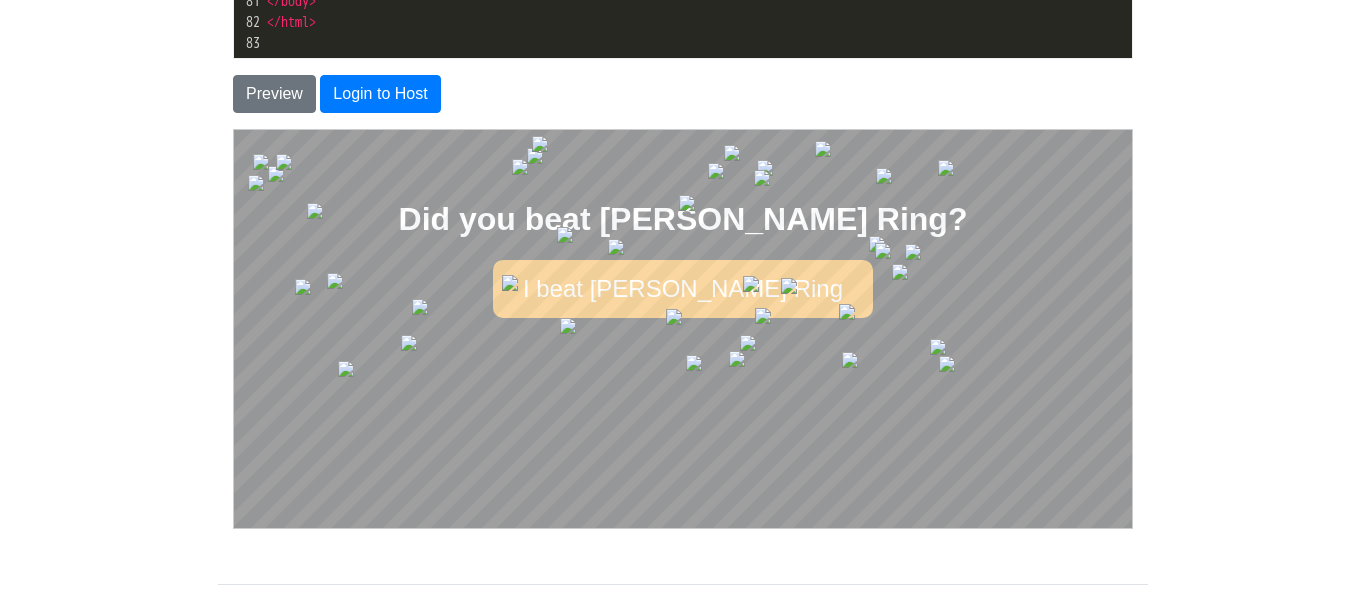 click on "I beat [PERSON_NAME] Ring" at bounding box center (682, 288) 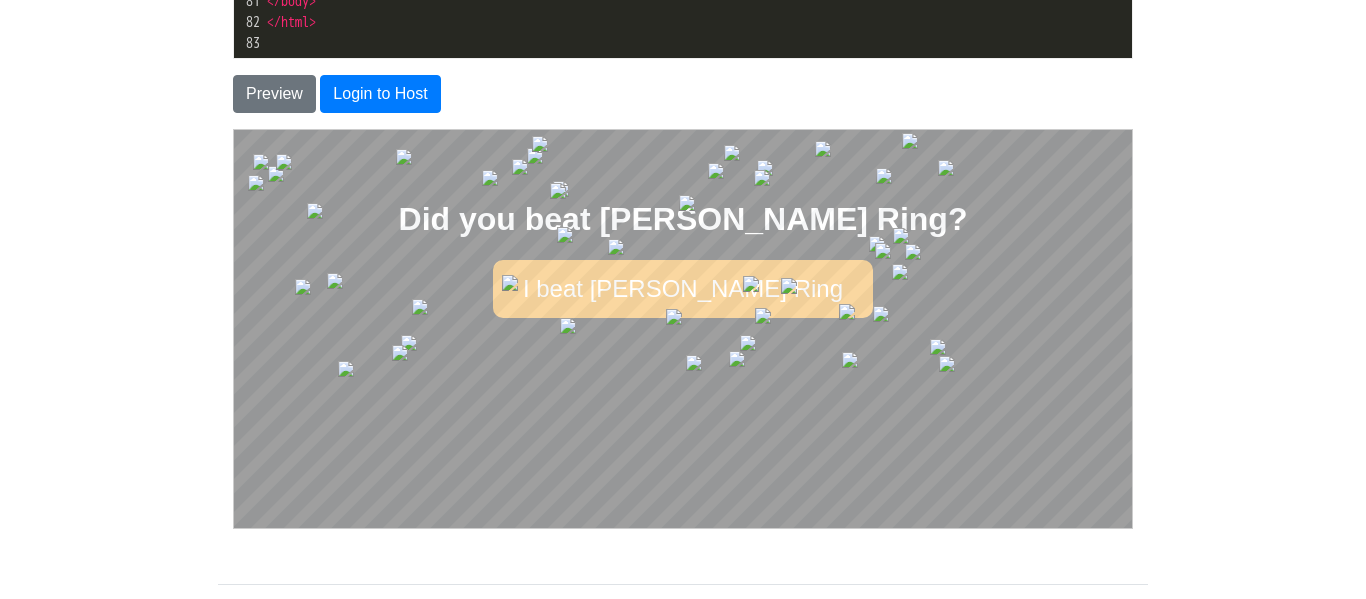 click on "I beat [PERSON_NAME] Ring" at bounding box center [682, 288] 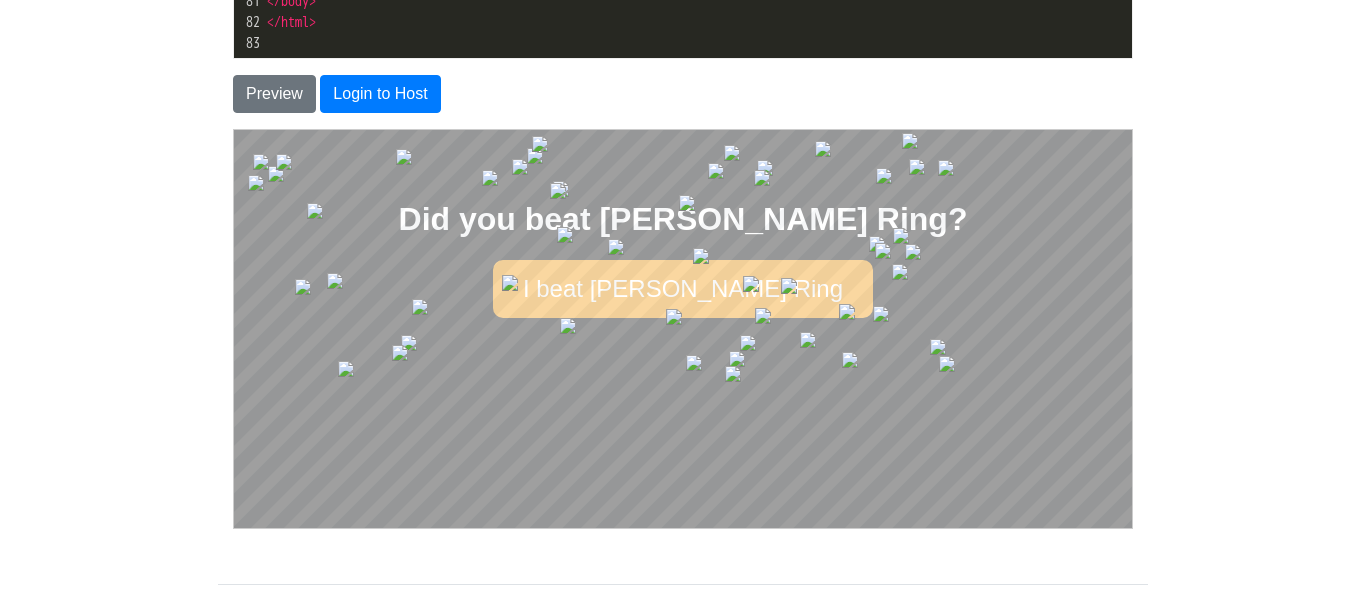click on "I beat [PERSON_NAME] Ring" at bounding box center (682, 288) 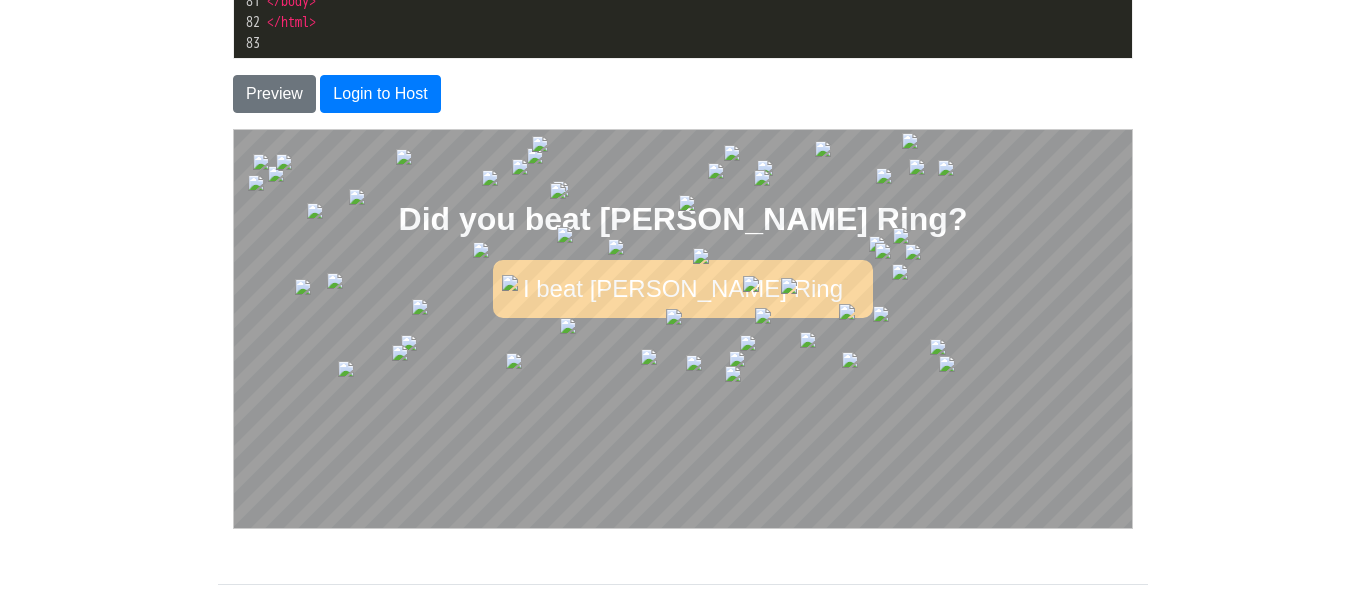 click at bounding box center [634, 325] 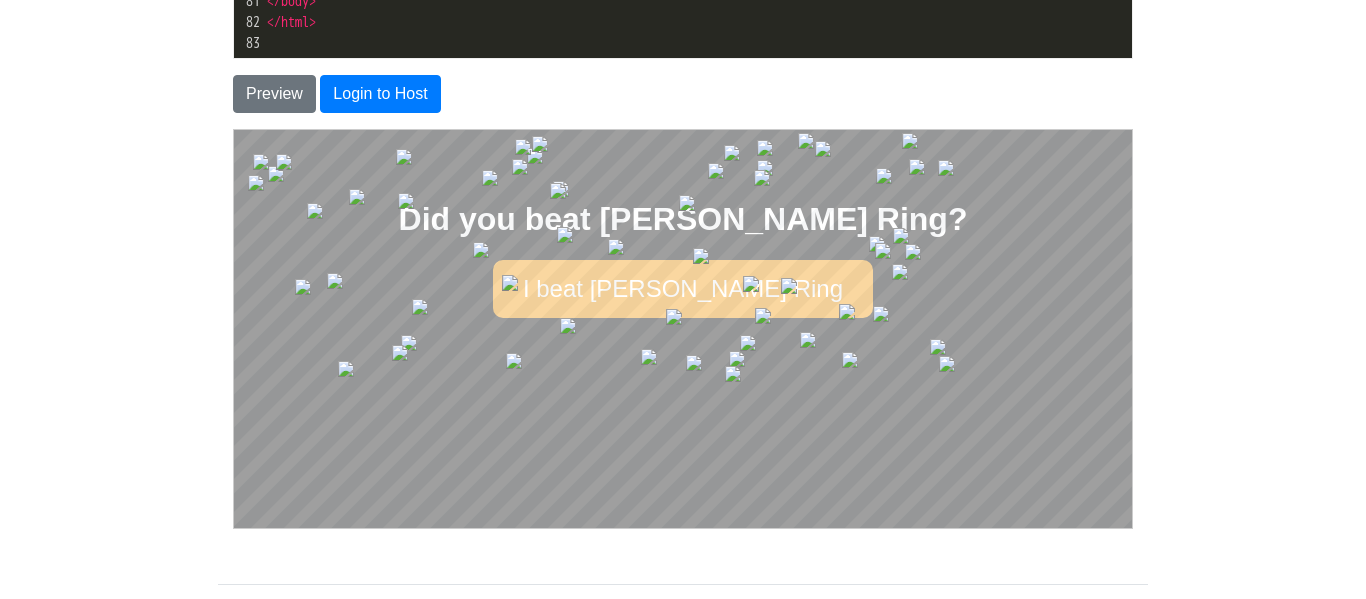 click on "I beat [PERSON_NAME] Ring" at bounding box center (682, 288) 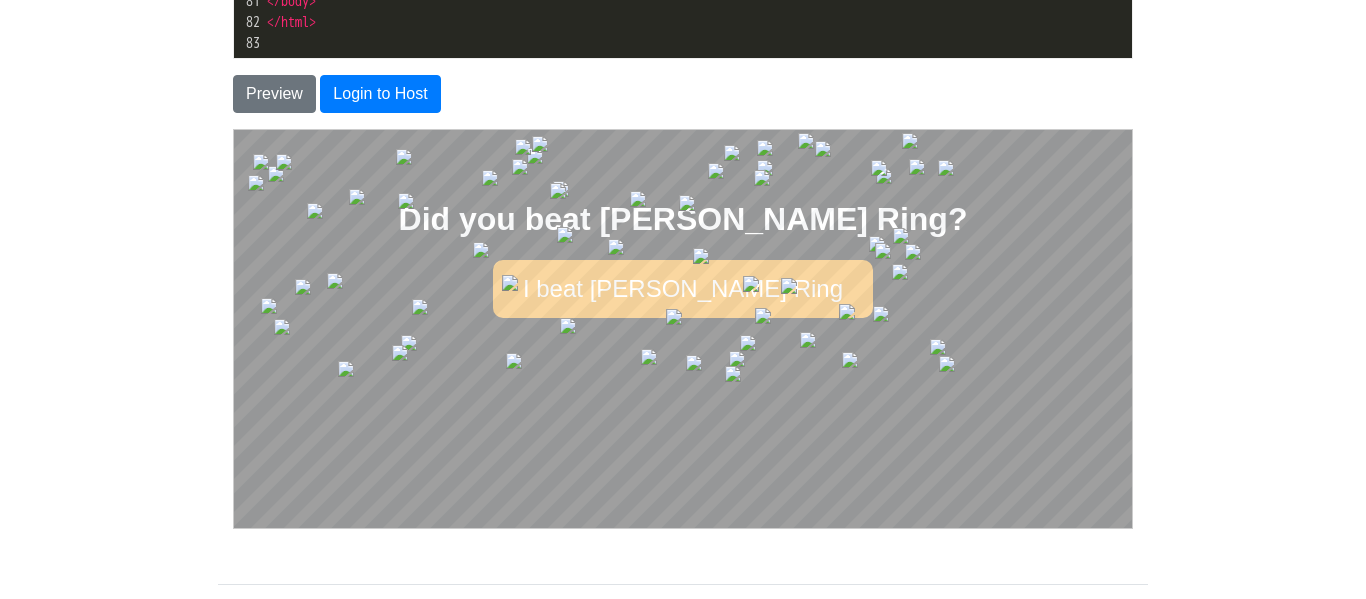 click on "I beat [PERSON_NAME] Ring" at bounding box center [682, 288] 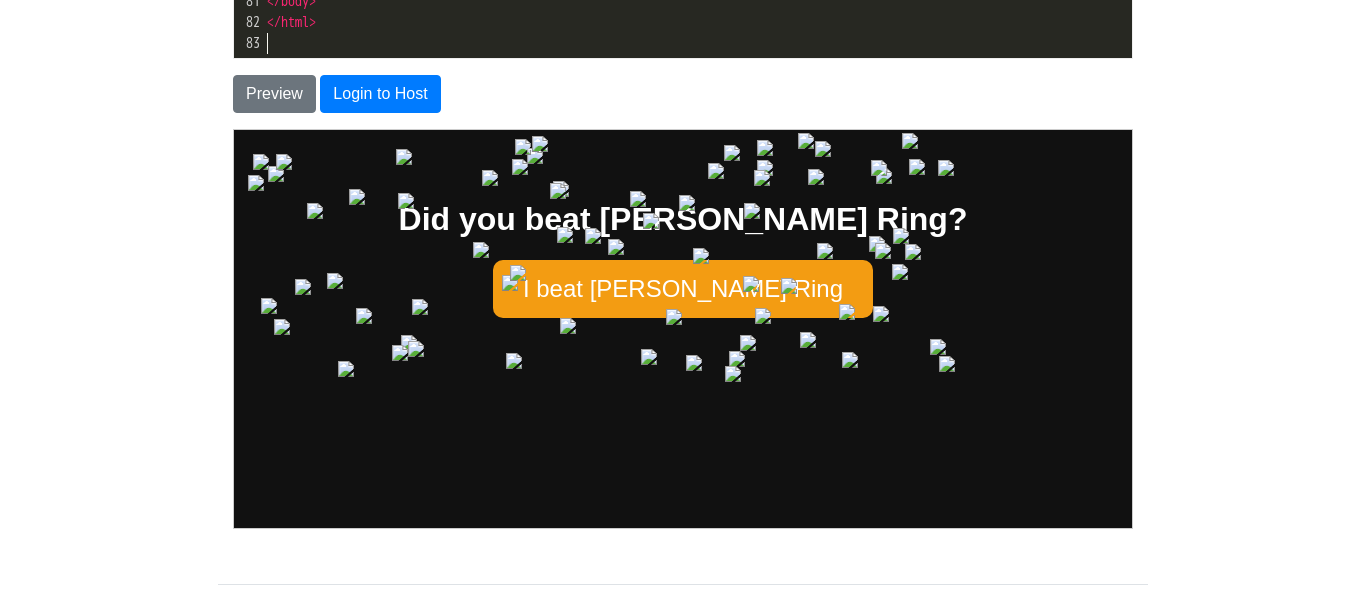 scroll, scrollTop: 243, scrollLeft: 0, axis: vertical 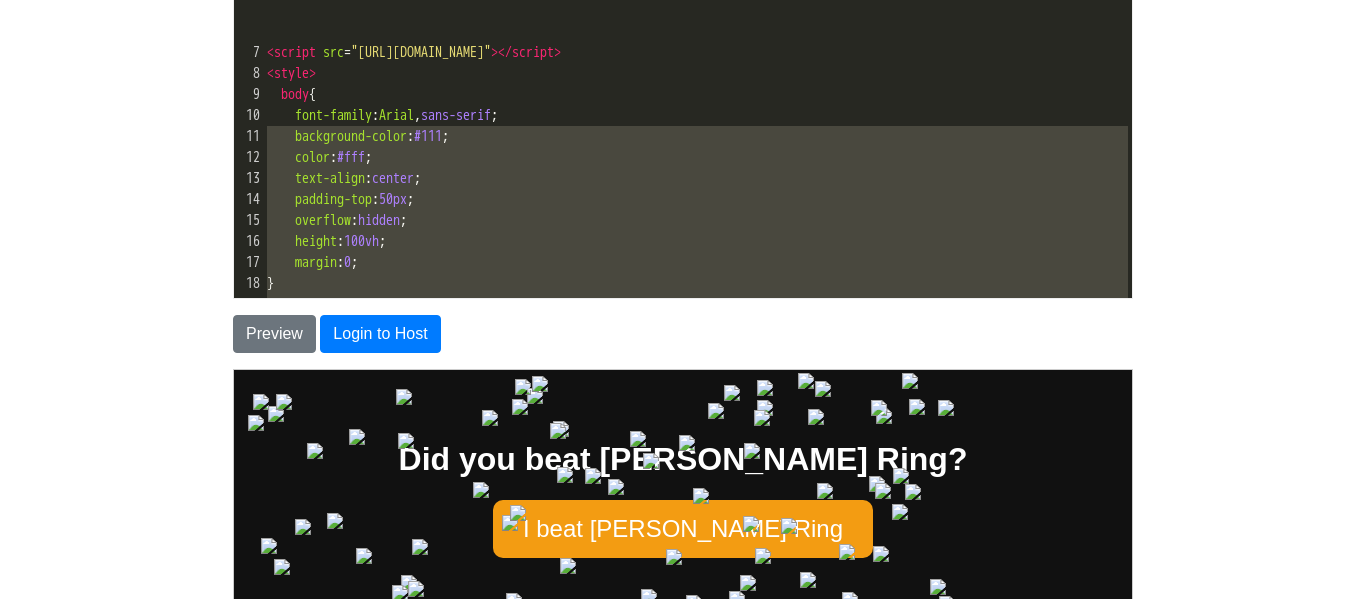 type on "<!DOCTYPE html>
<html lang="en">
<head>
<meta charset="UTF-8">
<meta name="viewport" content="width=device-width, initial-scale=1.0">
<title>I Beat [PERSON_NAME] Ring</title>
<script src="[URL][DOMAIN_NAME]"></script>
<style>
body {
font-family: Arial, sans-serif;
background-color: #111;
color: #fff;
text-align: center;
padding-top: 50px;
overflow: hidden;
height: 100vh;
margin: 0;
}
button {
font-size: 24px;
padding: 15px 30px;
border: none;
border-radius: 10px;
background-color: #f39c12;
color: white;
cursor: pointer;
}
.gif {
position: absolute;
width: 150px;
animation: float 3s ease-in-out infinite;
z-index: 1000;
}
@keyframes float {
0% { transform: translateY(0); }
50% { transform: translateY(-20px); }
100% { transform: translateY(0); }
}
</style>
</head>
<body>
<h1>Did you beat [PERSON_NAME] Ring?</h1>
<button id="beatBtn">I beat [PERSON_NAME] Ring</button>..." 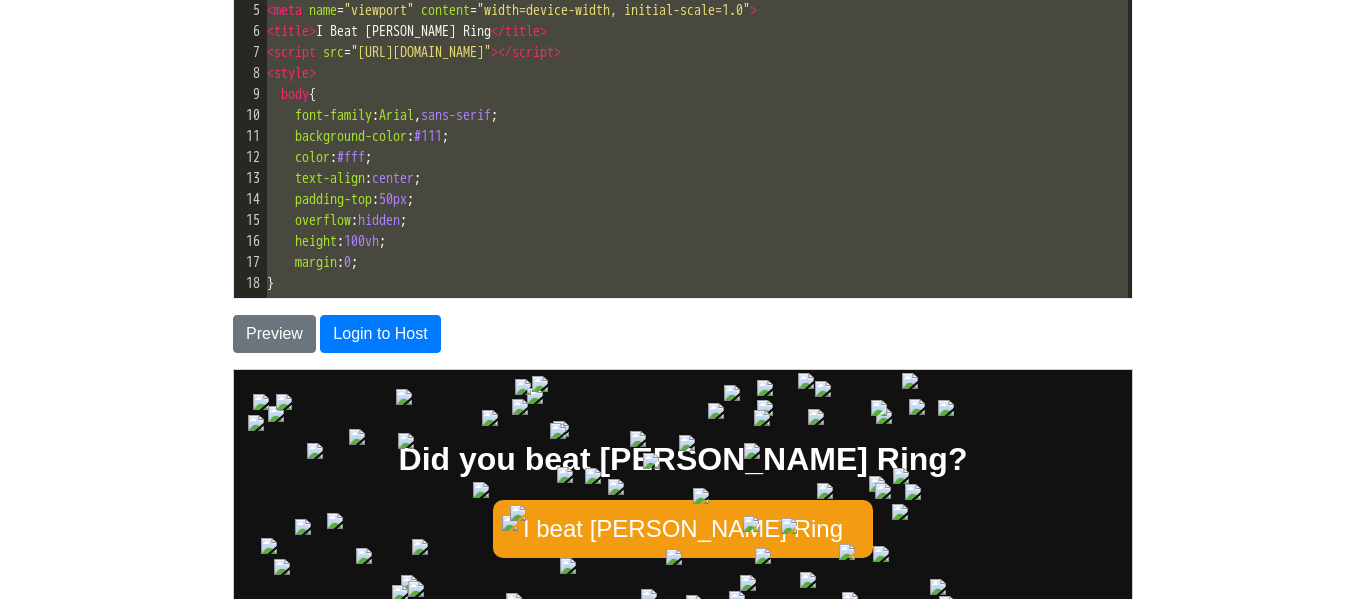 scroll, scrollTop: 0, scrollLeft: 0, axis: both 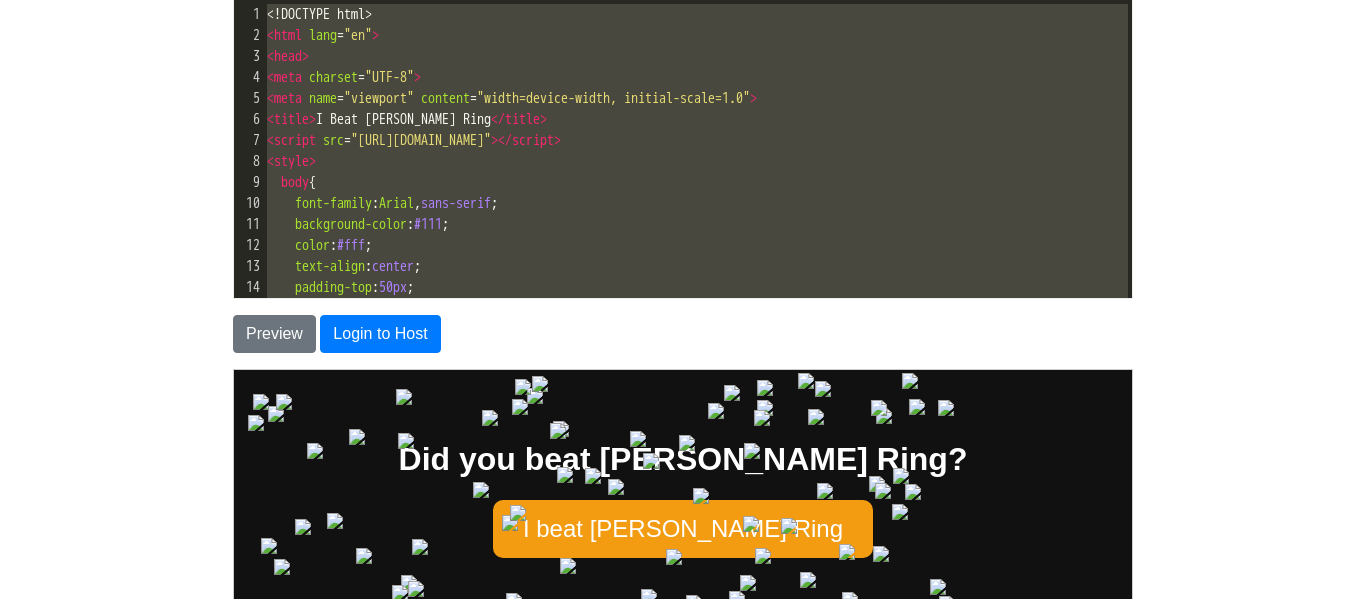 drag, startPoint x: 384, startPoint y: 39, endPoint x: 253, endPoint y: -121, distance: 206.78732 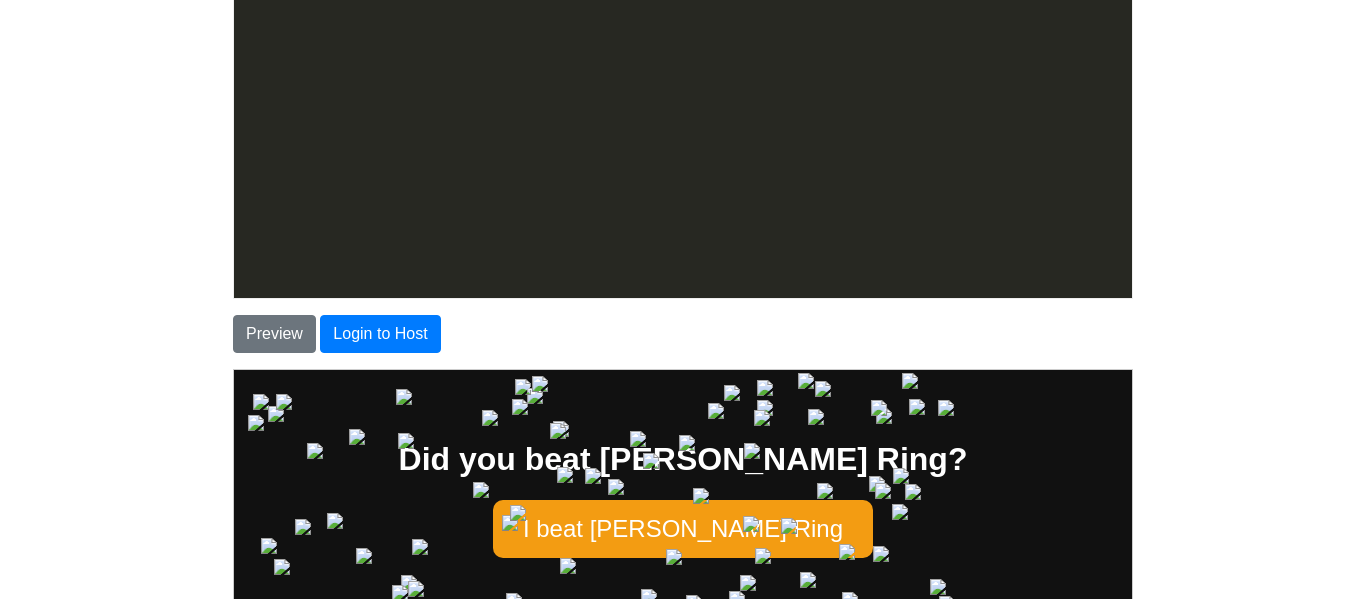 scroll, scrollTop: 1873, scrollLeft: 0, axis: vertical 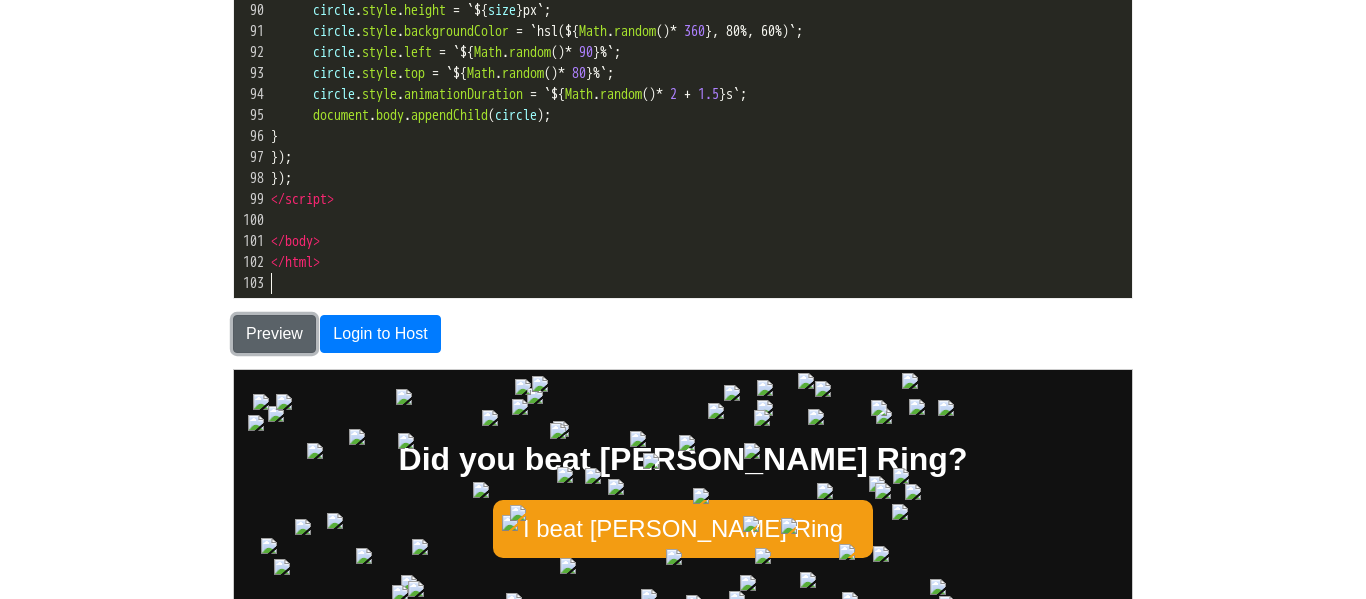 click on "Preview" at bounding box center (274, 334) 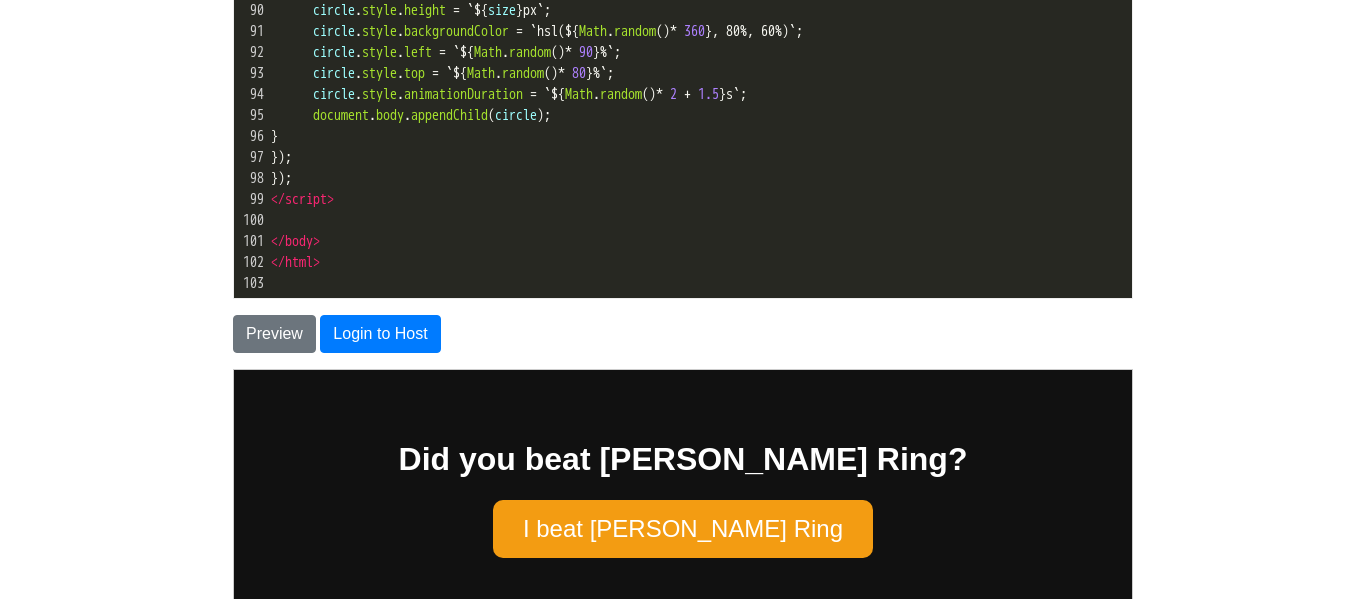 click on "To save or host your HTML page, please  login .
Enter your HTML code below
Code:
<!DOCTYPE html>
<html>
<head>
<title>Test</title>
</head>
<body>
<h1>Hello, world!</h1>
</body>
</html> ​ x 78 1 78 1 83 1 103 < script   src = "[URL][DOMAIN_NAME]" ></ script >   78      // Fun animated message 79      const   msg   =   document . createElement ( "div" ); 80      msg . className   =   "message" ; 81      msg . textContent   =   "YOU DID IT!" ; 82      document . body . appendChild ( msg ); 83 ​ 84      // Create bouncing colorful circles 85      for  ( let   i   =   0 ;  i   <   10 ;  i ++ ) { 86        const   circle   =   document . createElement ( );" at bounding box center [683, 372] 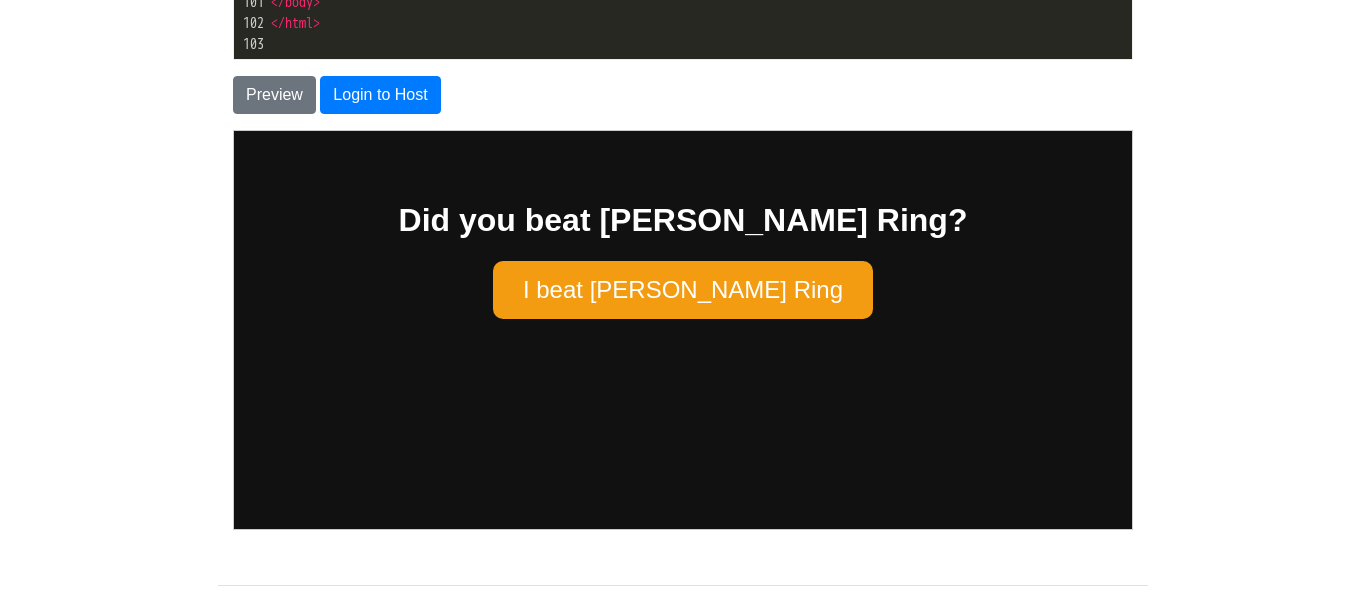 scroll, scrollTop: 483, scrollLeft: 0, axis: vertical 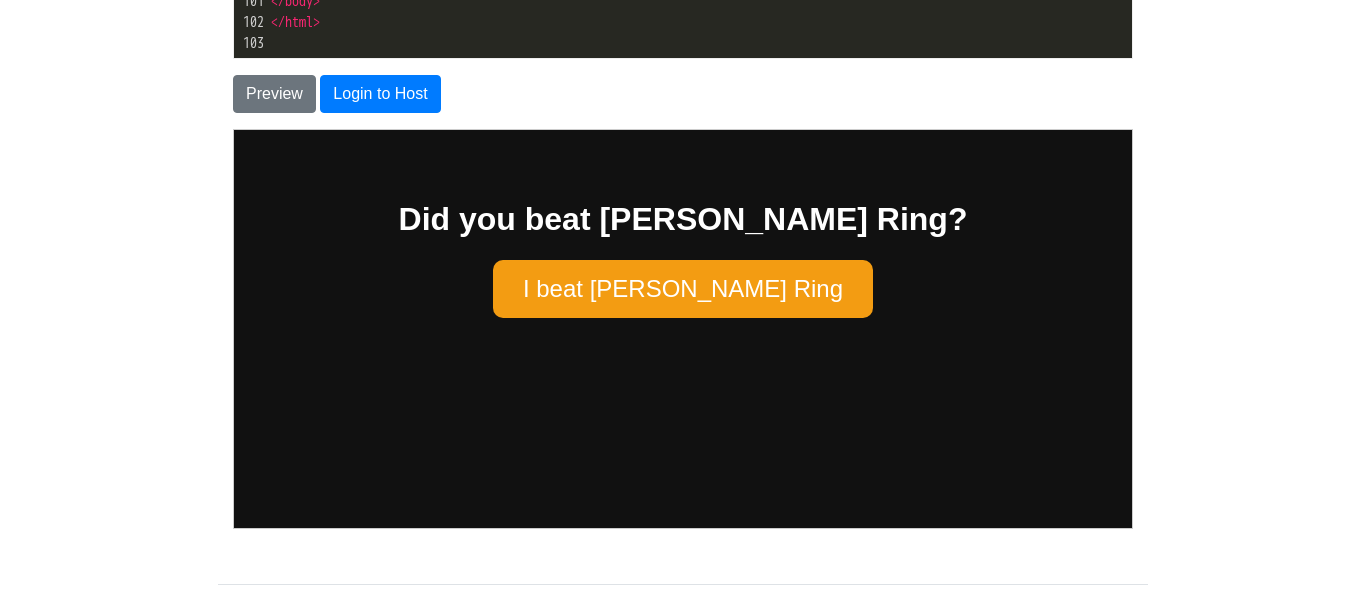 click on "I beat [PERSON_NAME] Ring" at bounding box center [682, 288] 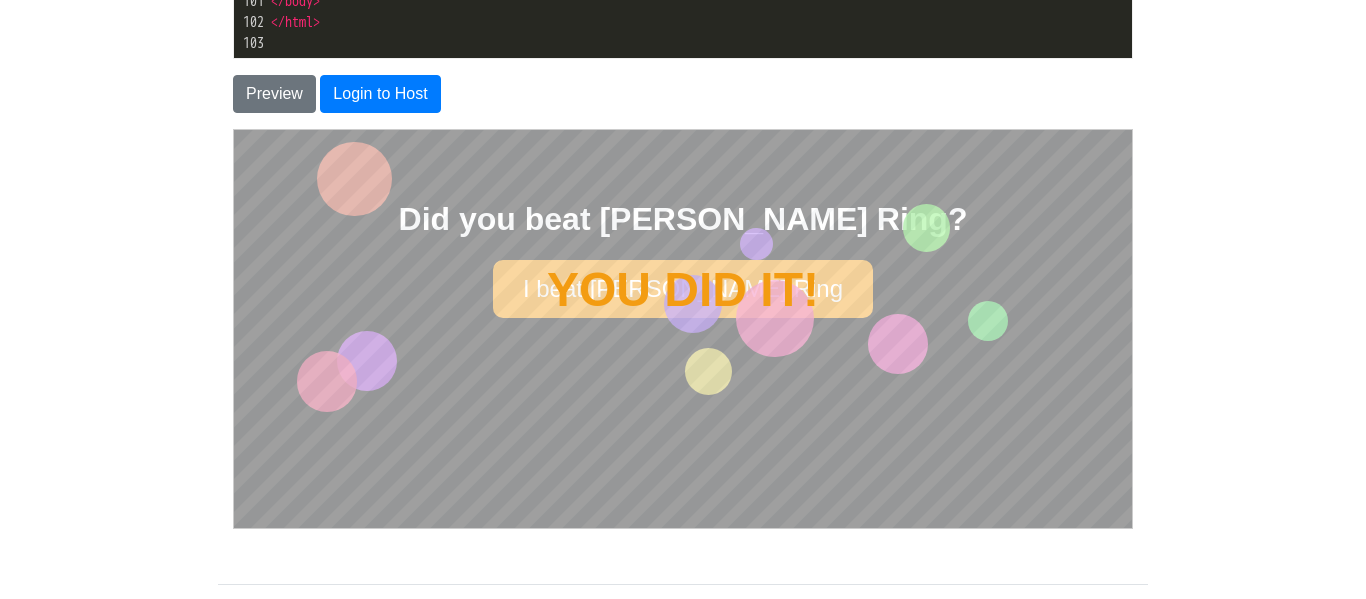 click on "I beat [PERSON_NAME] Ring" at bounding box center (682, 288) 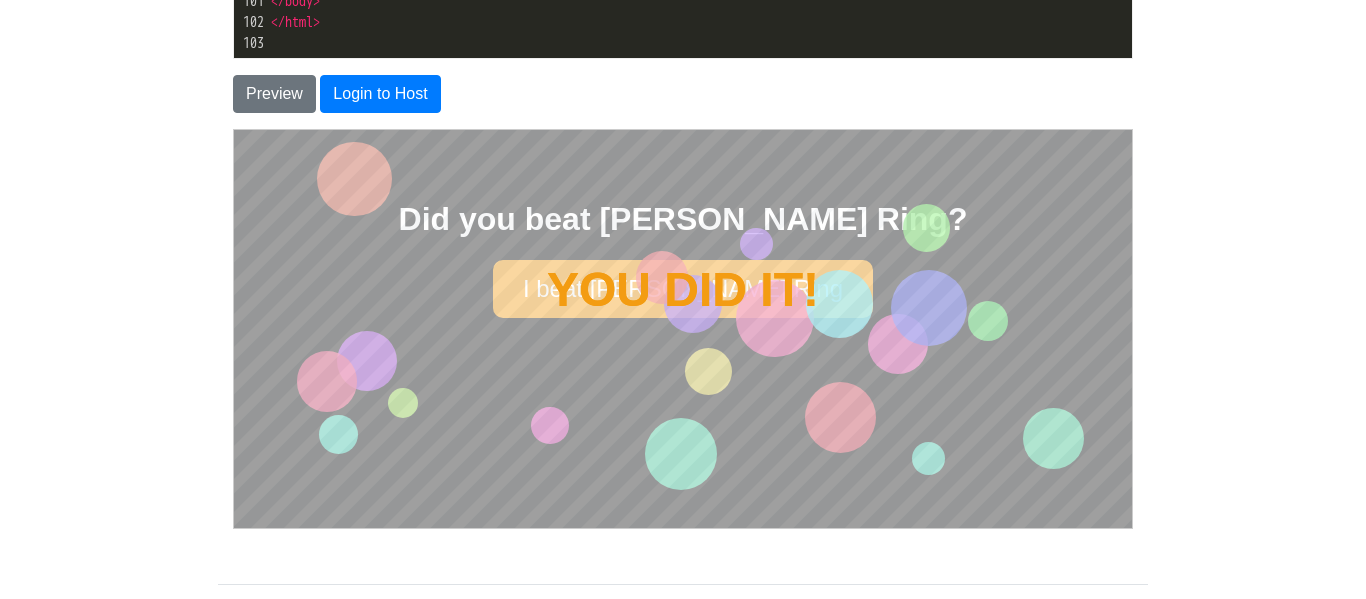 click on "YOU DID IT!" at bounding box center (682, 288) 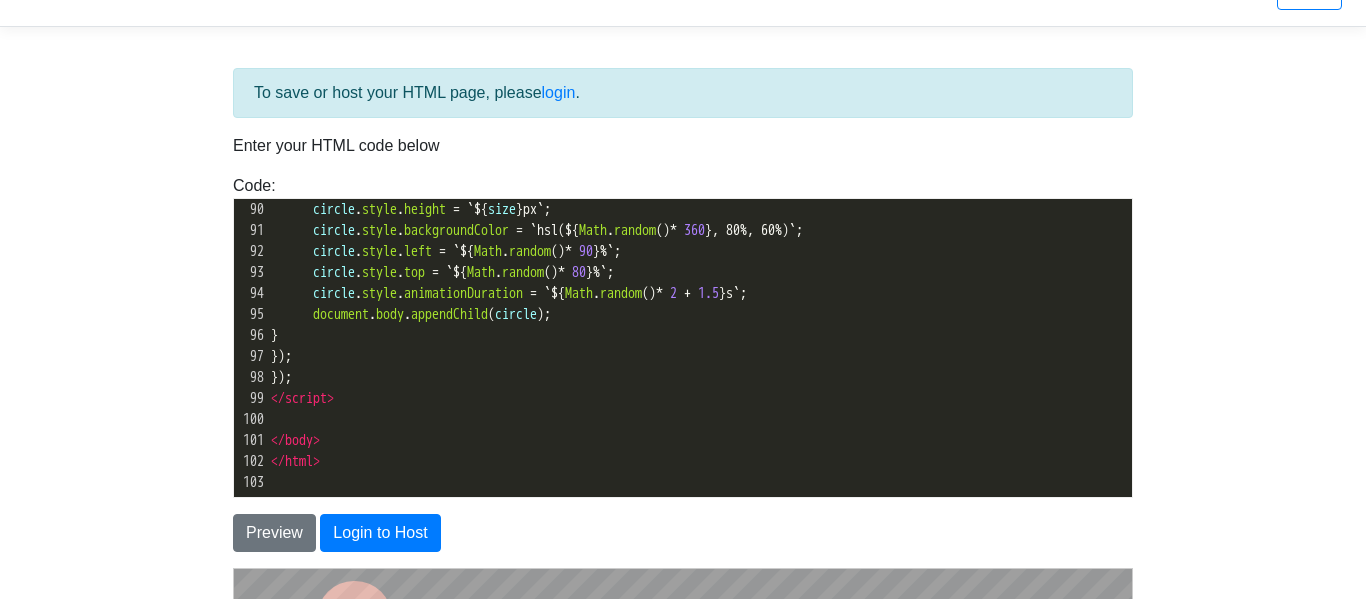 scroll, scrollTop: 43, scrollLeft: 0, axis: vertical 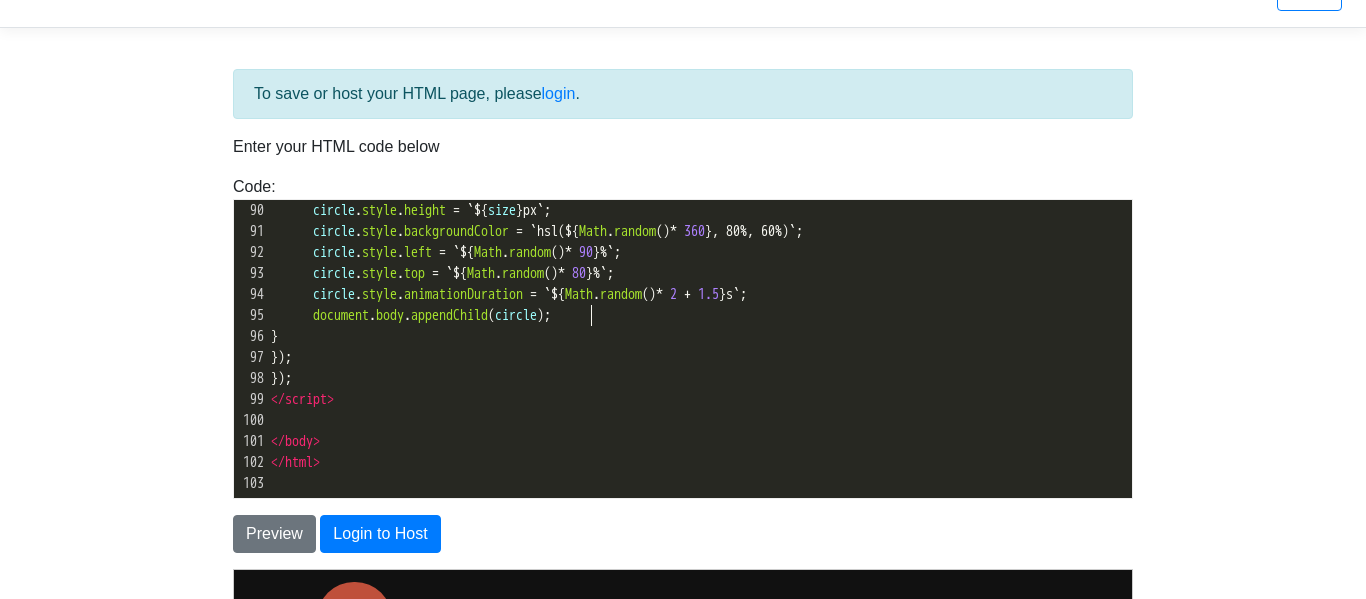 click on "document . body . appendChild ( circle );" at bounding box center [699, 315] 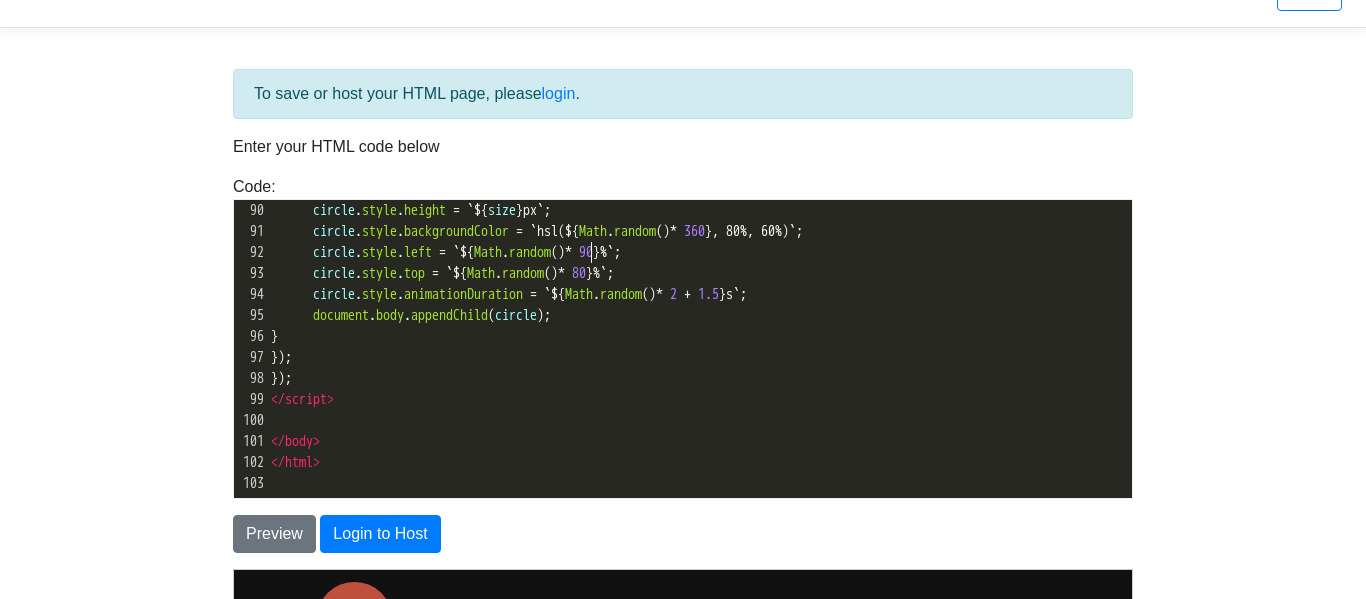 scroll, scrollTop: 1810, scrollLeft: 0, axis: vertical 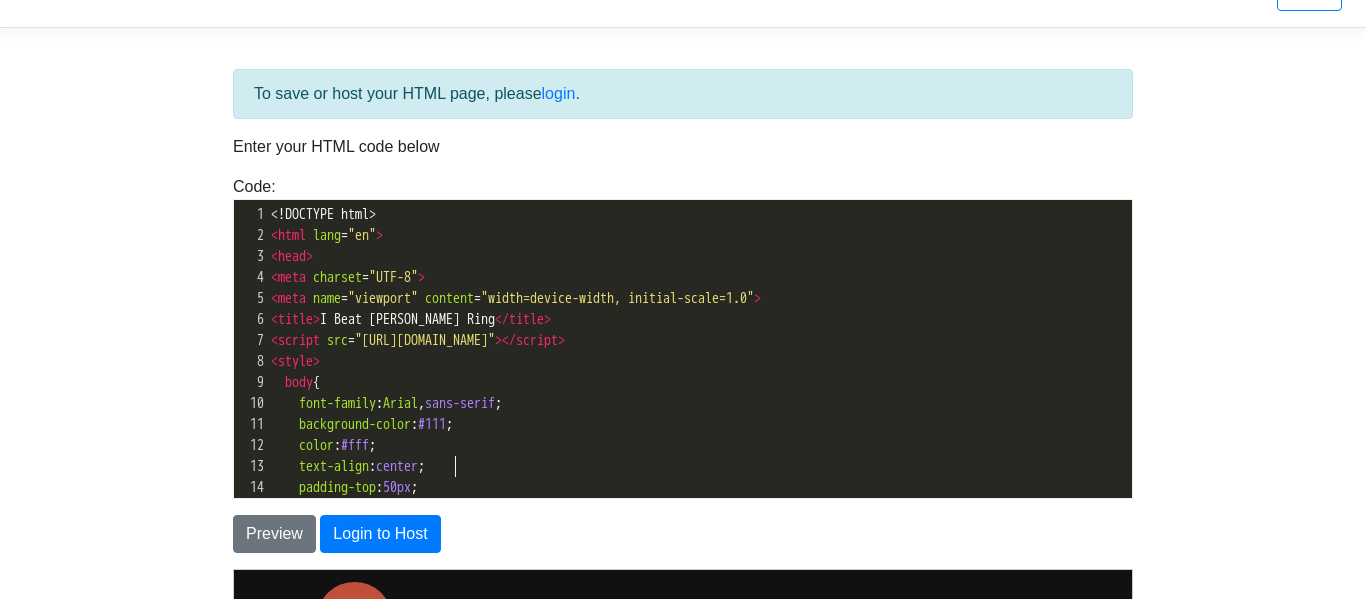 click on "#fff" at bounding box center [355, 445] 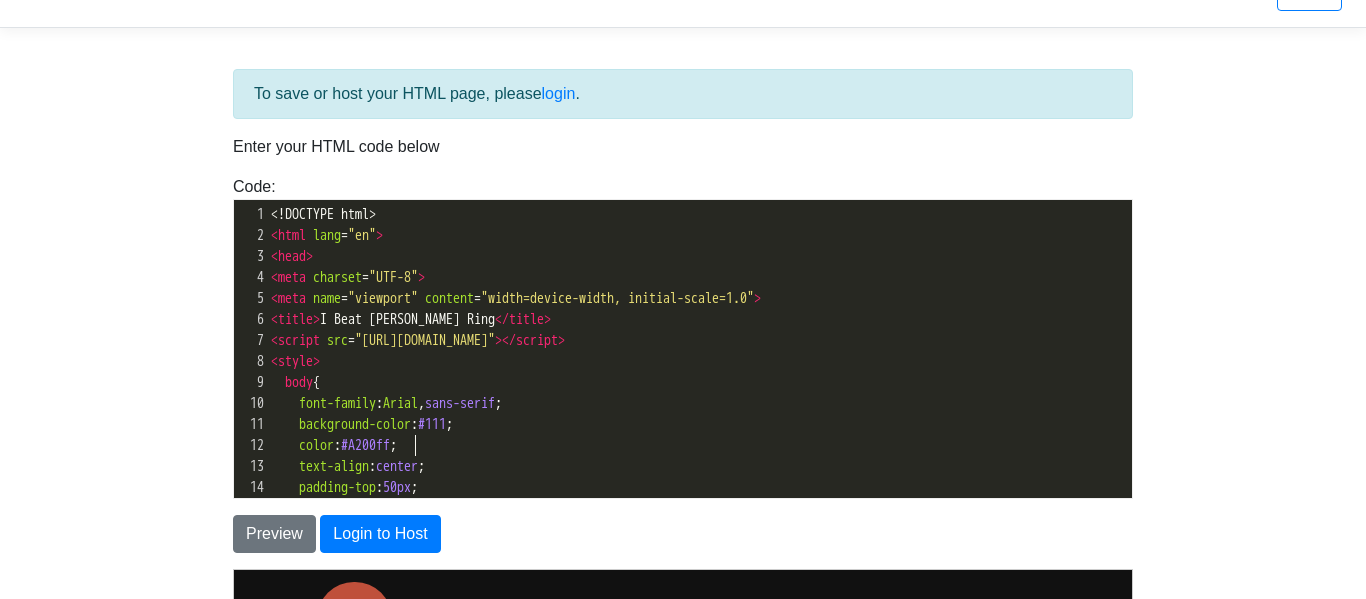 type on "A200ff" 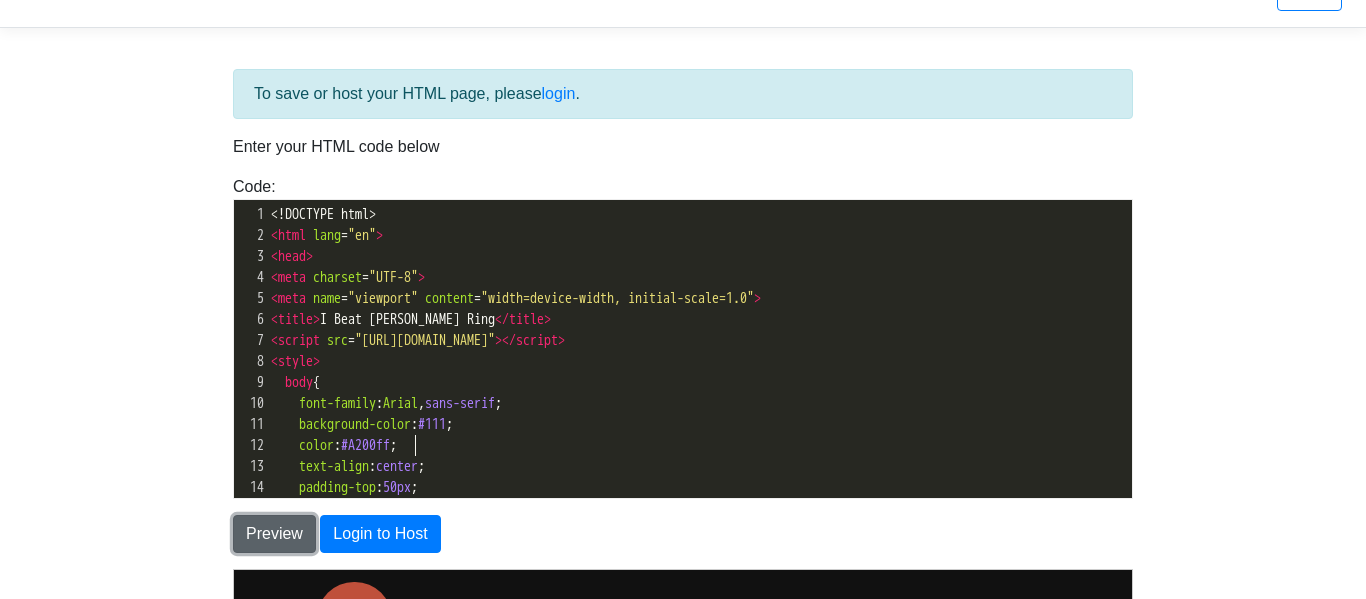 click on "Preview" at bounding box center (274, 534) 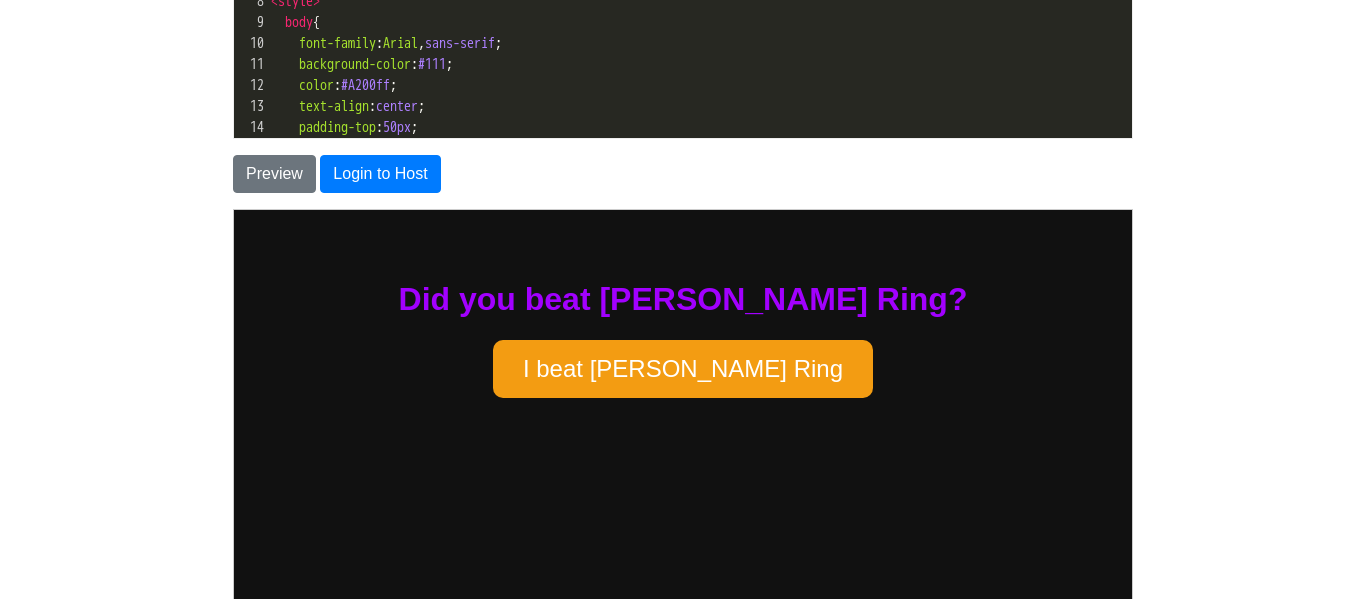 click on "I beat [PERSON_NAME] Ring" at bounding box center (682, 368) 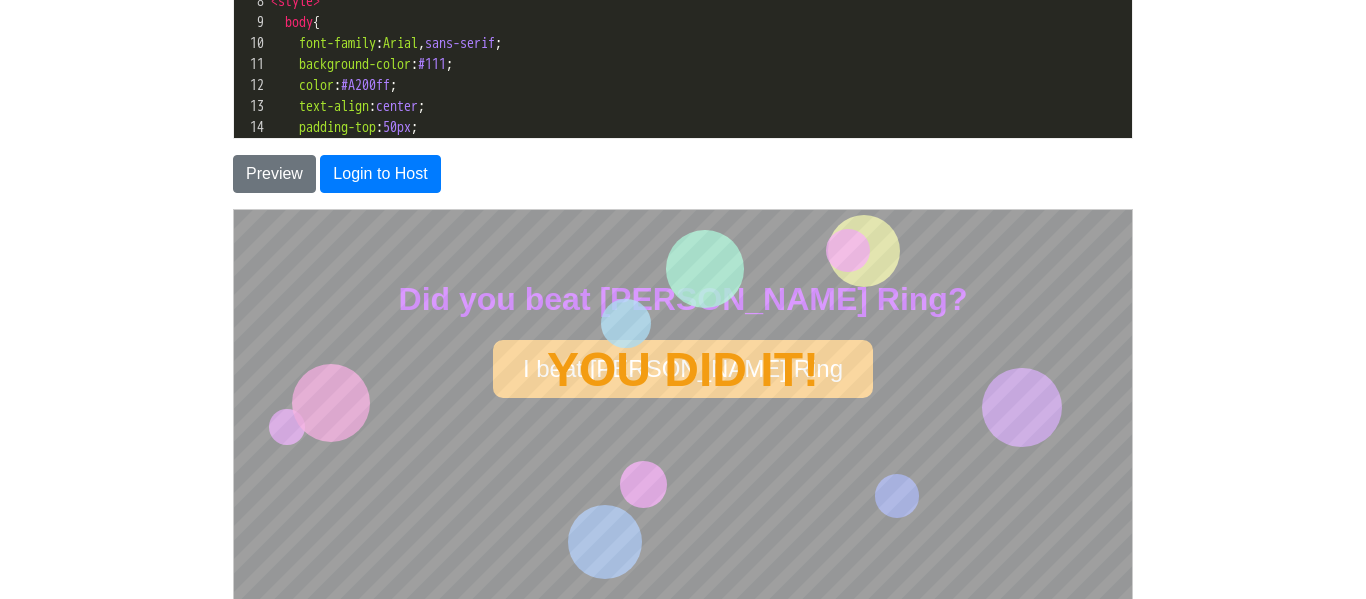click on "CodeTester
Assessment Tool
Widget
Contact
Login
To save or host your HTML page, please  login .
Enter your HTML code below
Code:
<!DOCTYPE html>
<html>
<head>
<title>Test</title>
</head>
<body>
<h1>Hello, world!</h1>
</body>
</html> ​ x 78 1 78 1 83 1 103   1 <!DOCTYPE html> 2 < html   lang = "en" > 3 < head > 4 < meta   charset = "UTF-8" > 5 < meta   name = "viewport"   content = "width=device-width, initial-scale=1.0" > 6 < title > I Beat [PERSON_NAME] Ring </ title > 7 < script   src = ></ script > 8 < style > 9    body  { 10      :  ;" at bounding box center (683, 168) 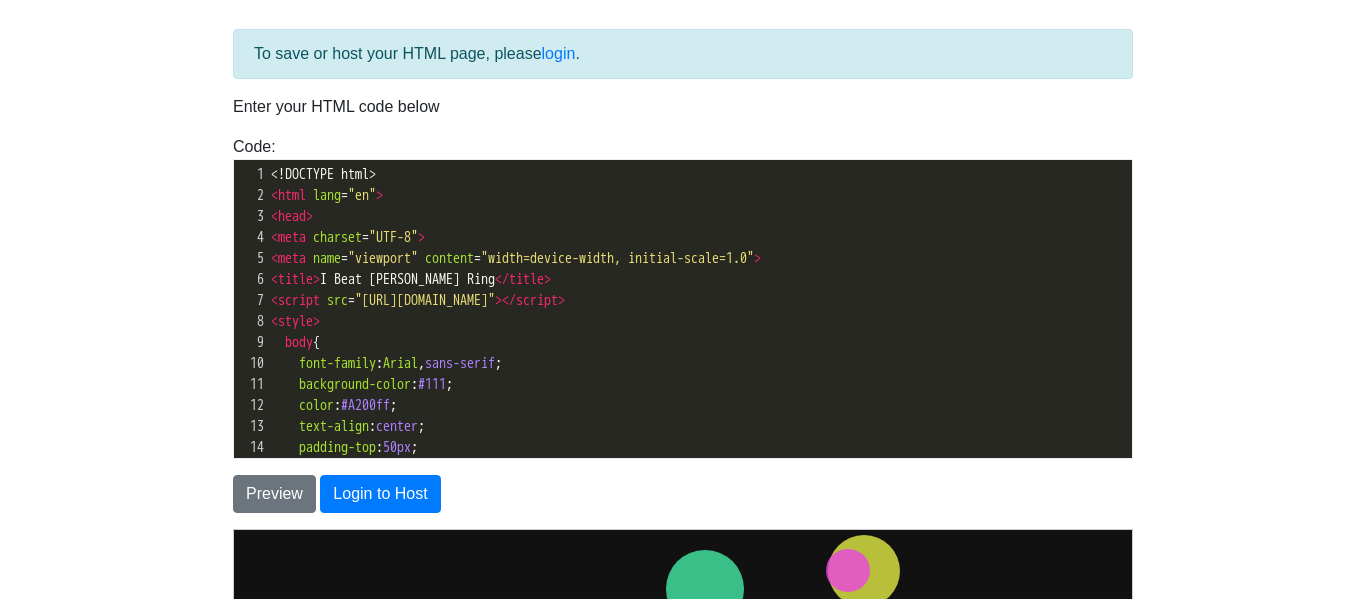 click on "body  {" at bounding box center (699, 342) 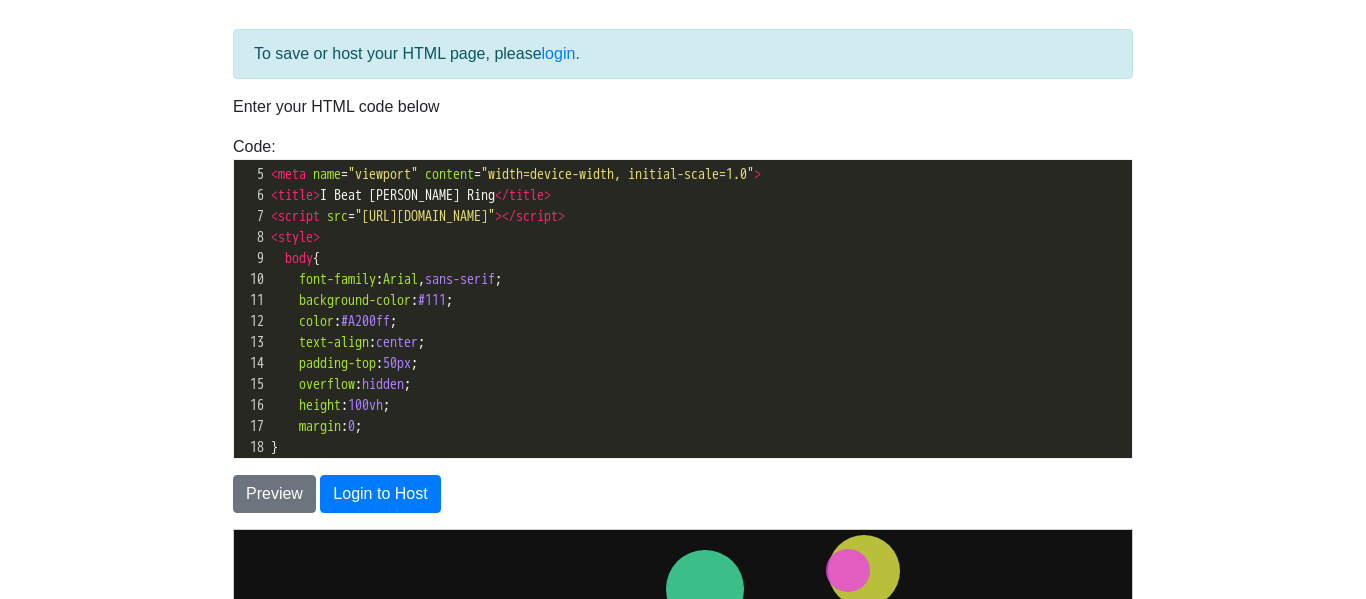 scroll, scrollTop: 147, scrollLeft: 0, axis: vertical 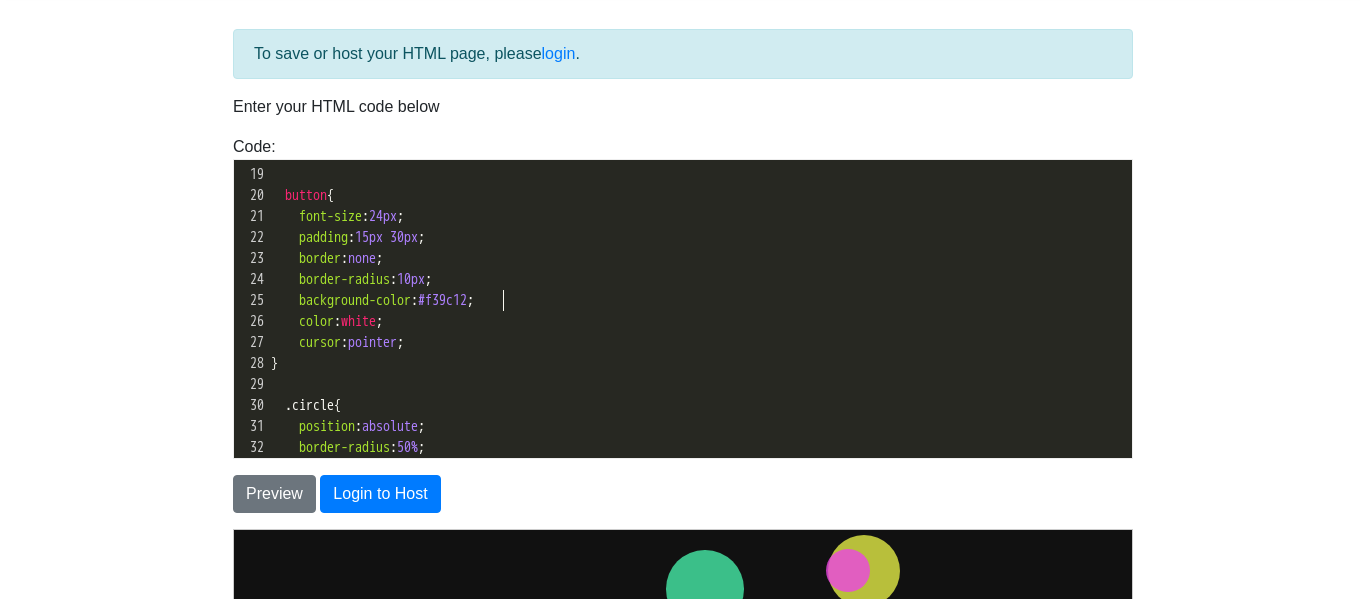 click on "background-color :  #f39c12 ;" at bounding box center (372, 300) 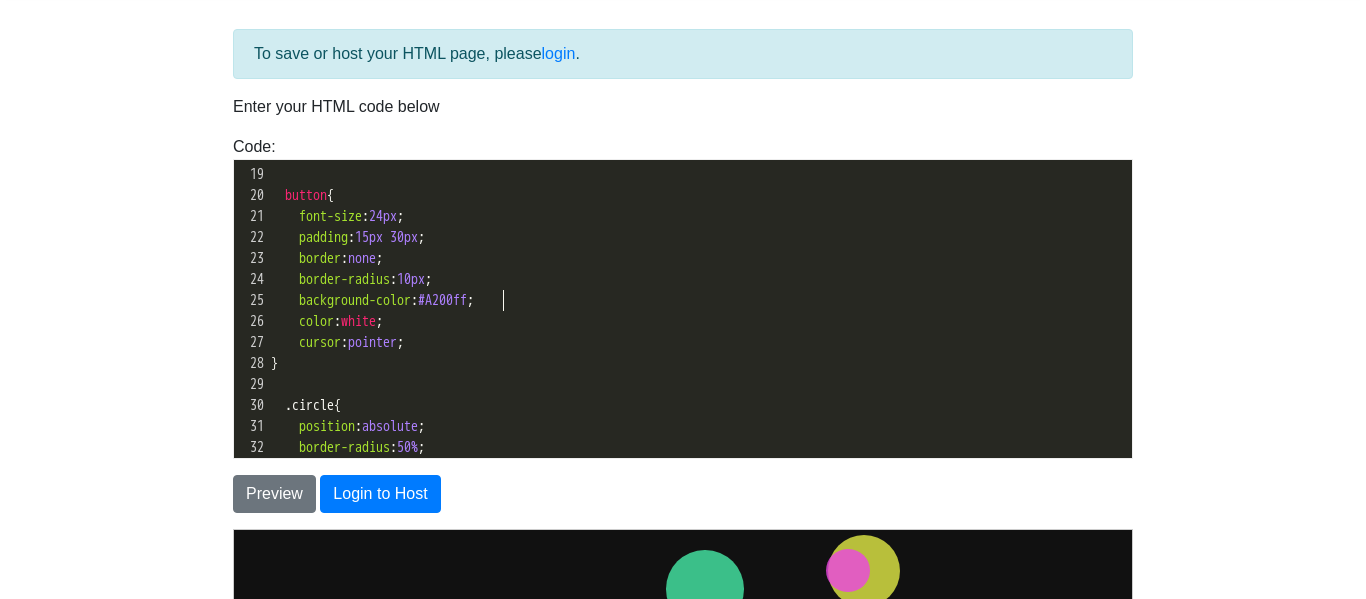 scroll, scrollTop: 7, scrollLeft: 47, axis: both 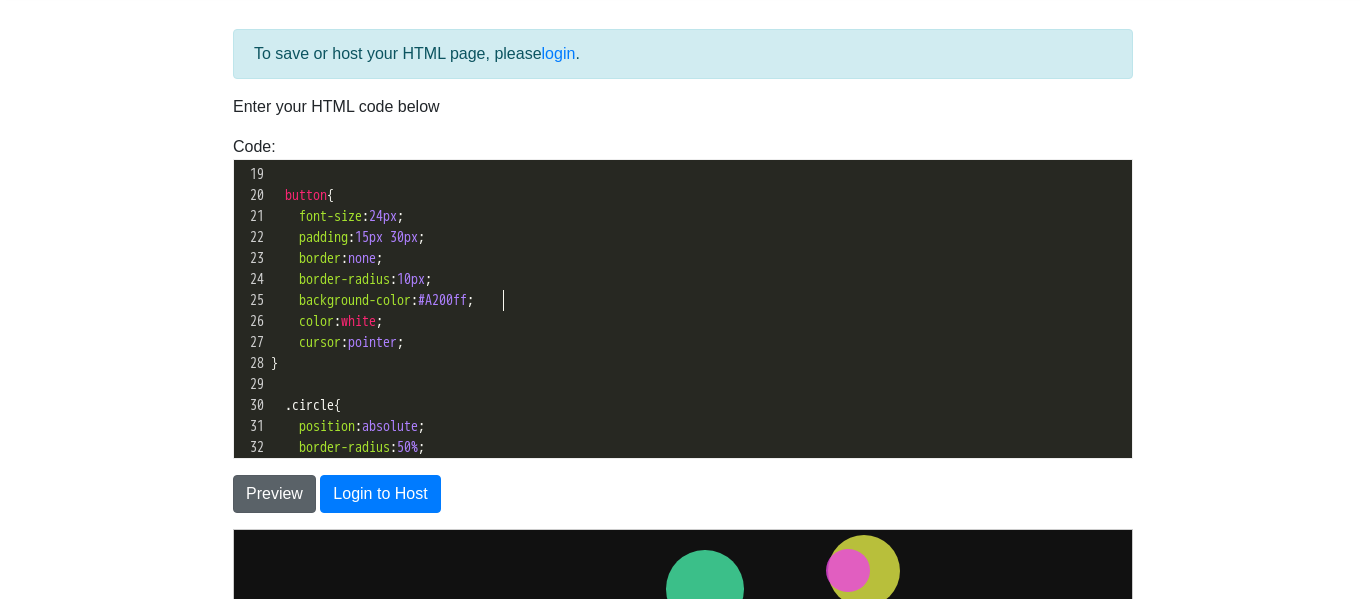 type on "A200ff" 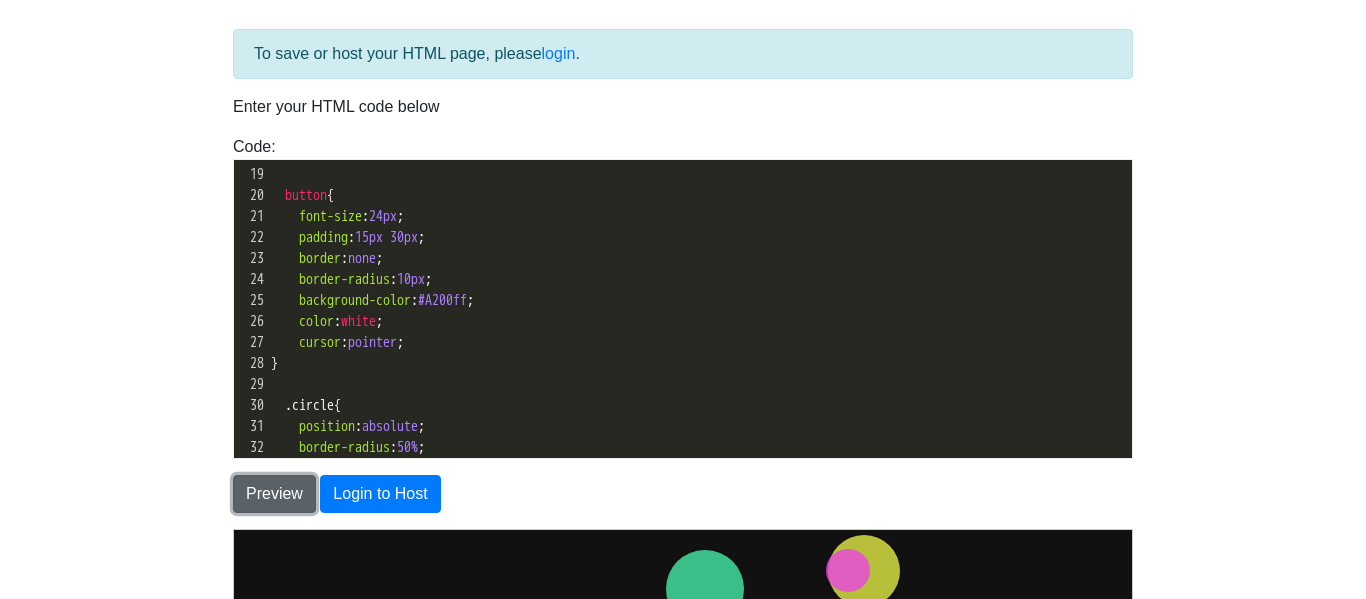 click on "Preview" at bounding box center [274, 494] 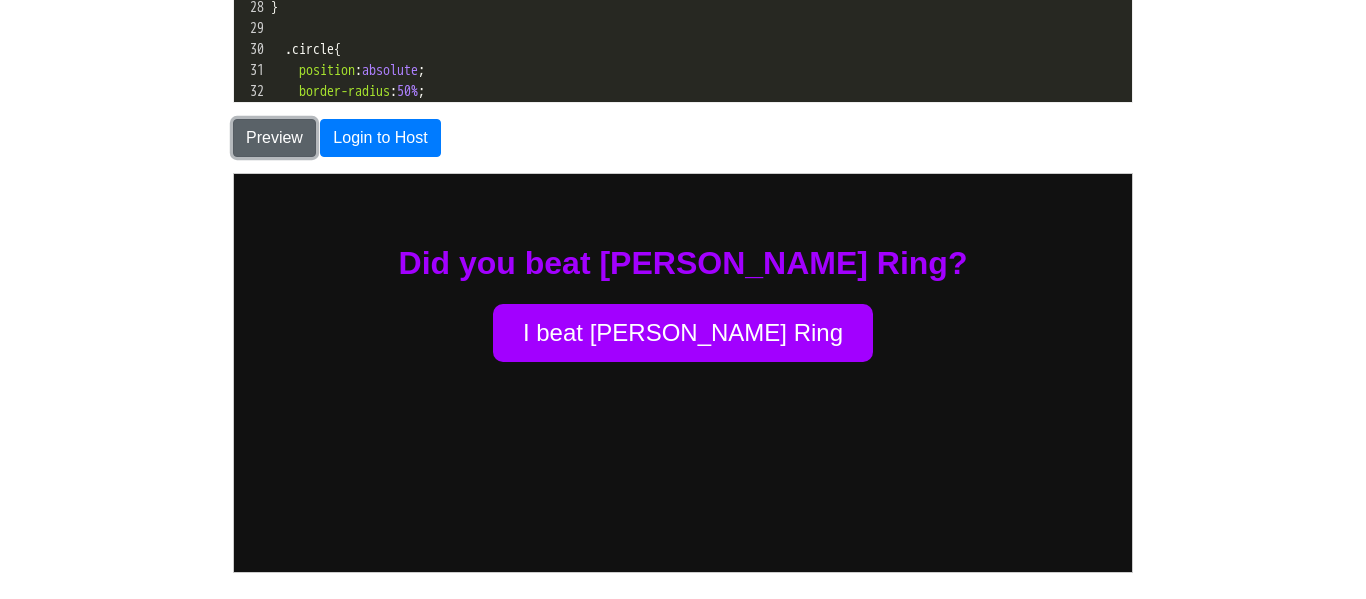 scroll, scrollTop: 443, scrollLeft: 0, axis: vertical 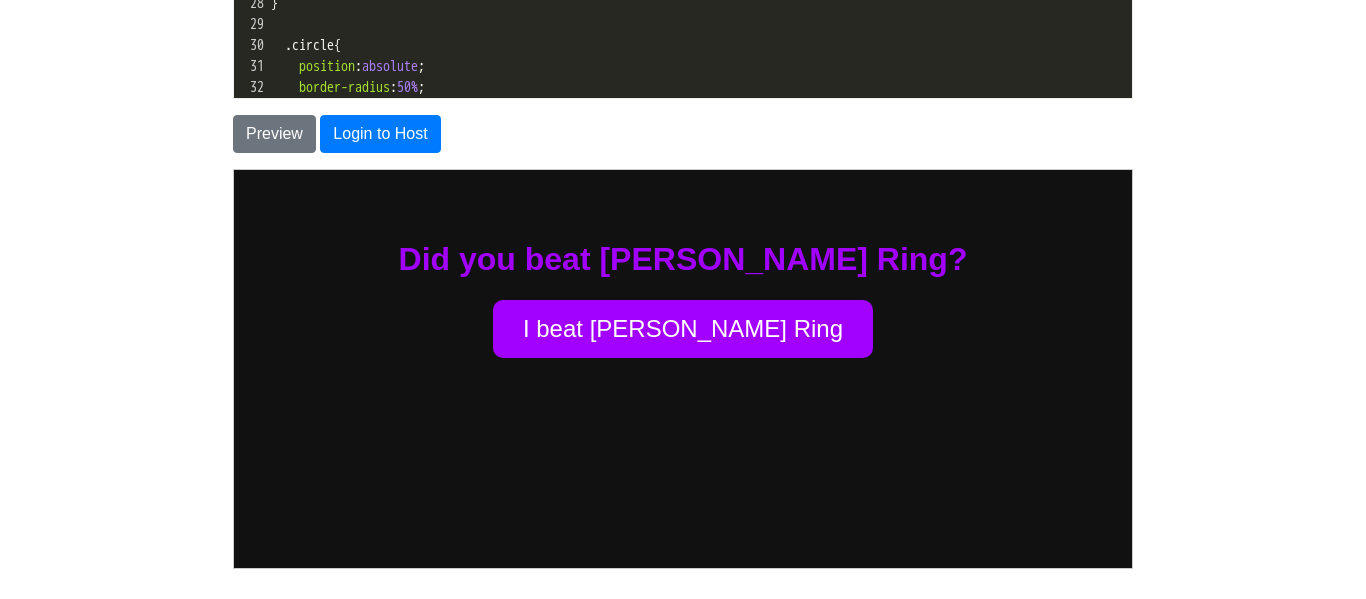 click on "I beat [PERSON_NAME] Ring" at bounding box center (682, 328) 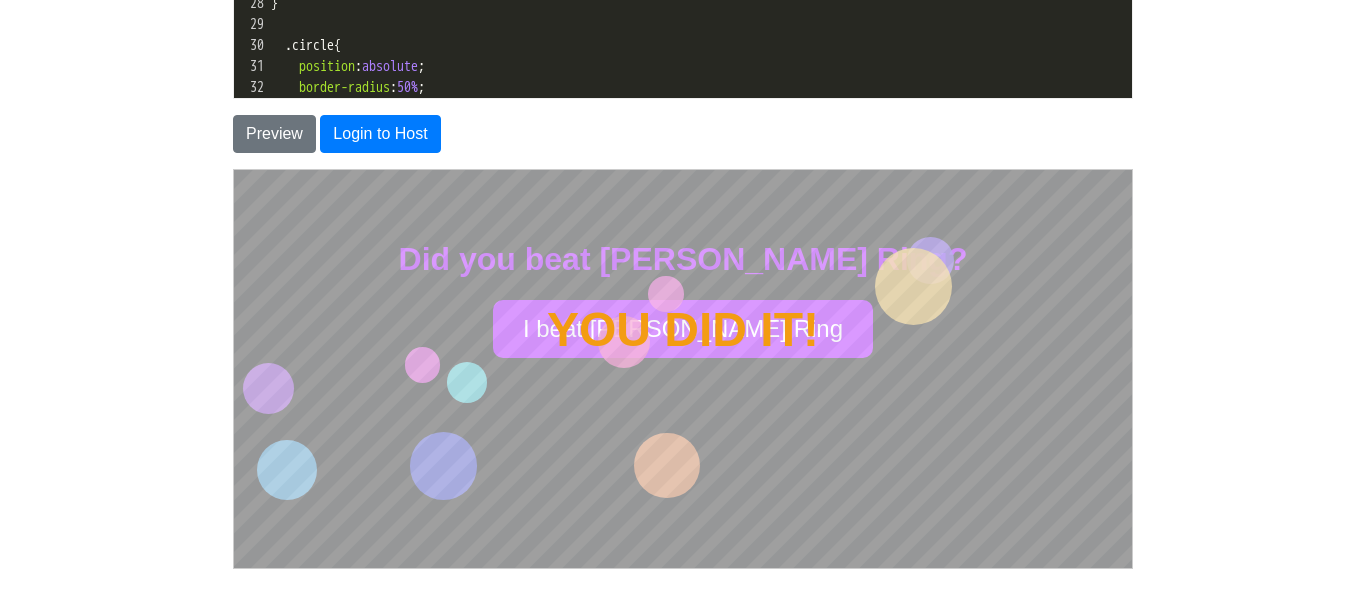 click on "YOU DID IT!" at bounding box center [681, 328] 